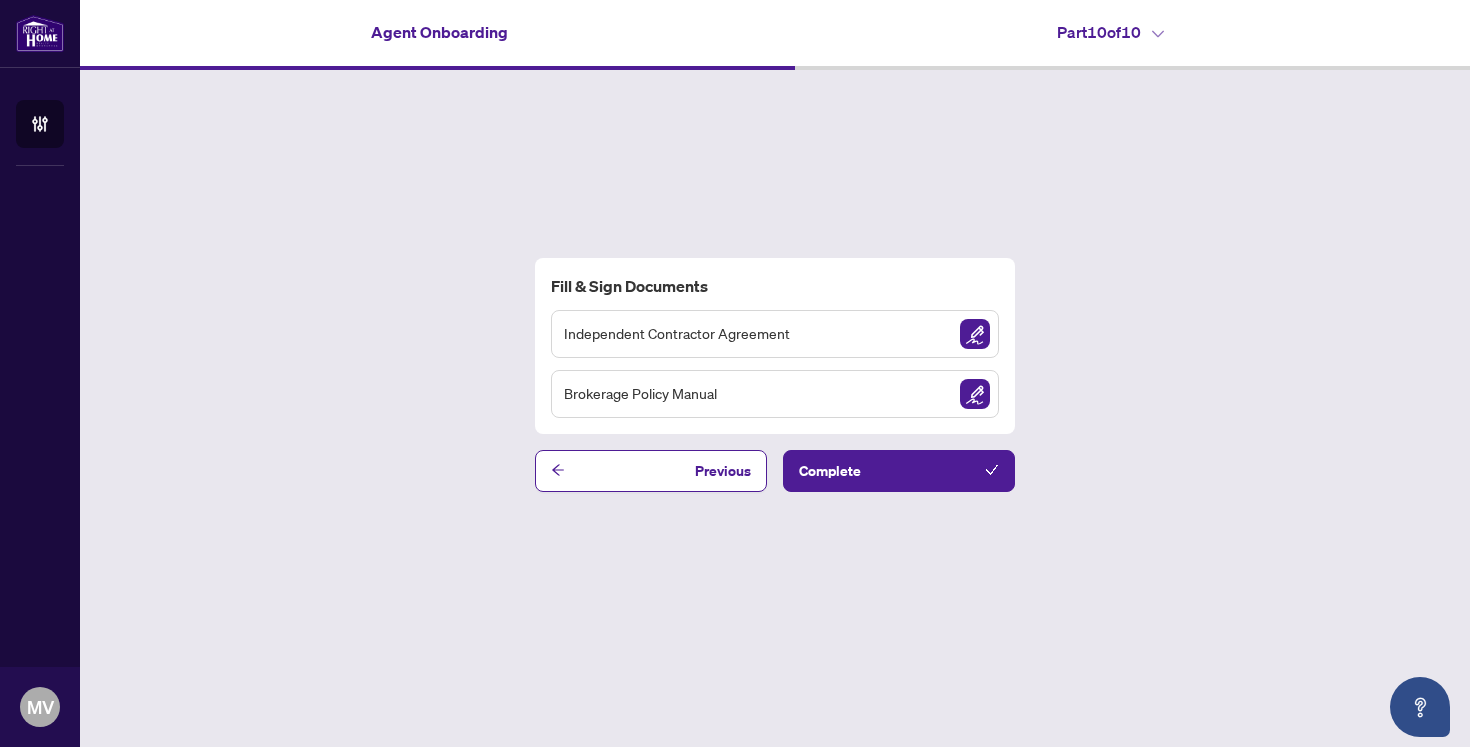 scroll, scrollTop: 0, scrollLeft: 0, axis: both 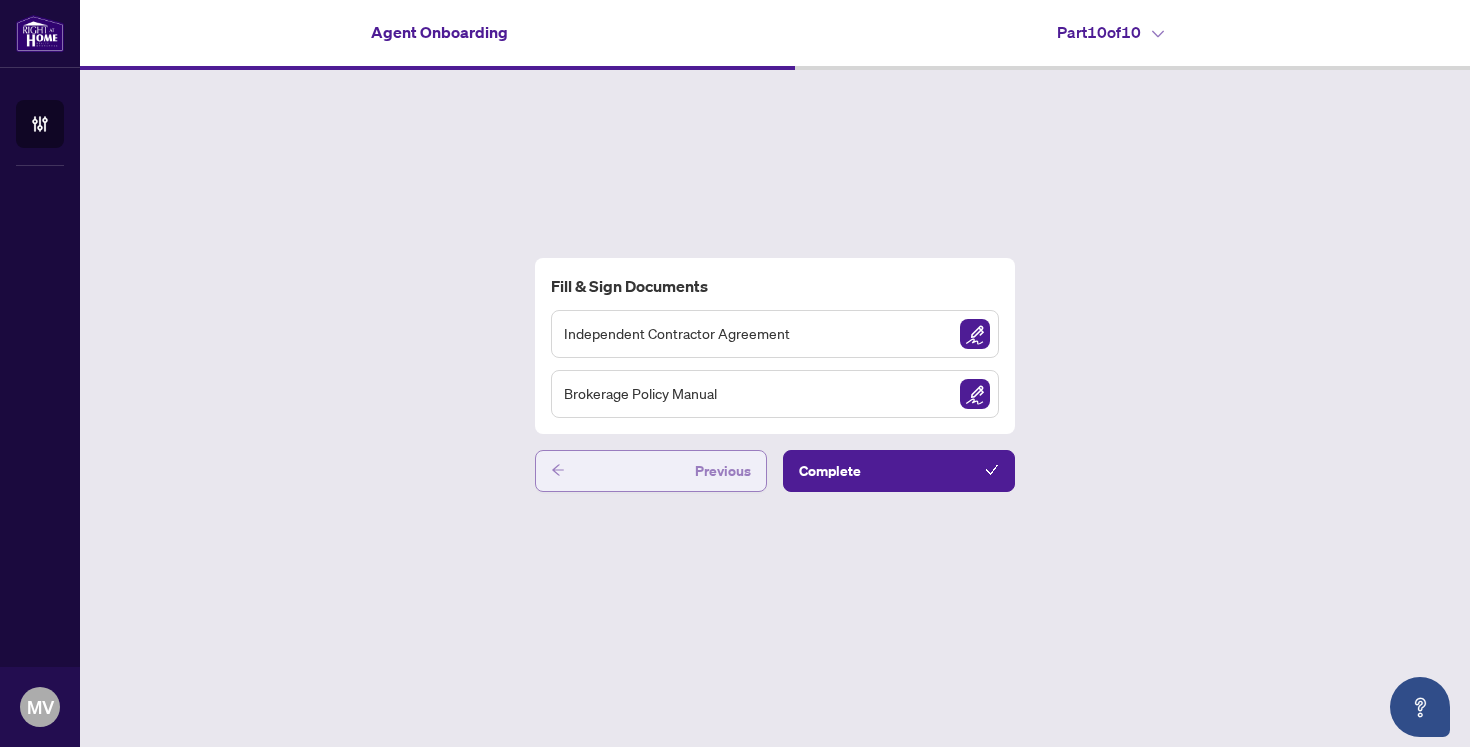 click 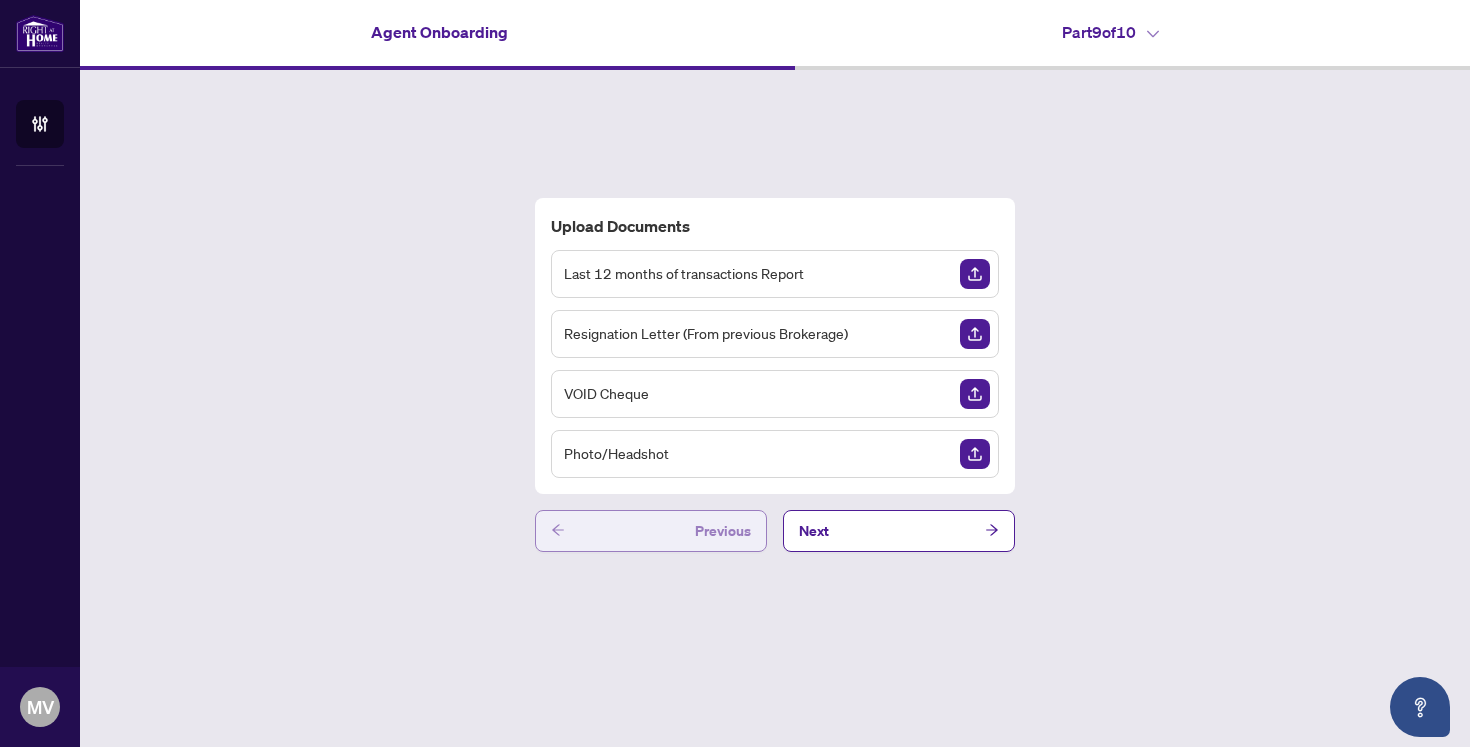 click 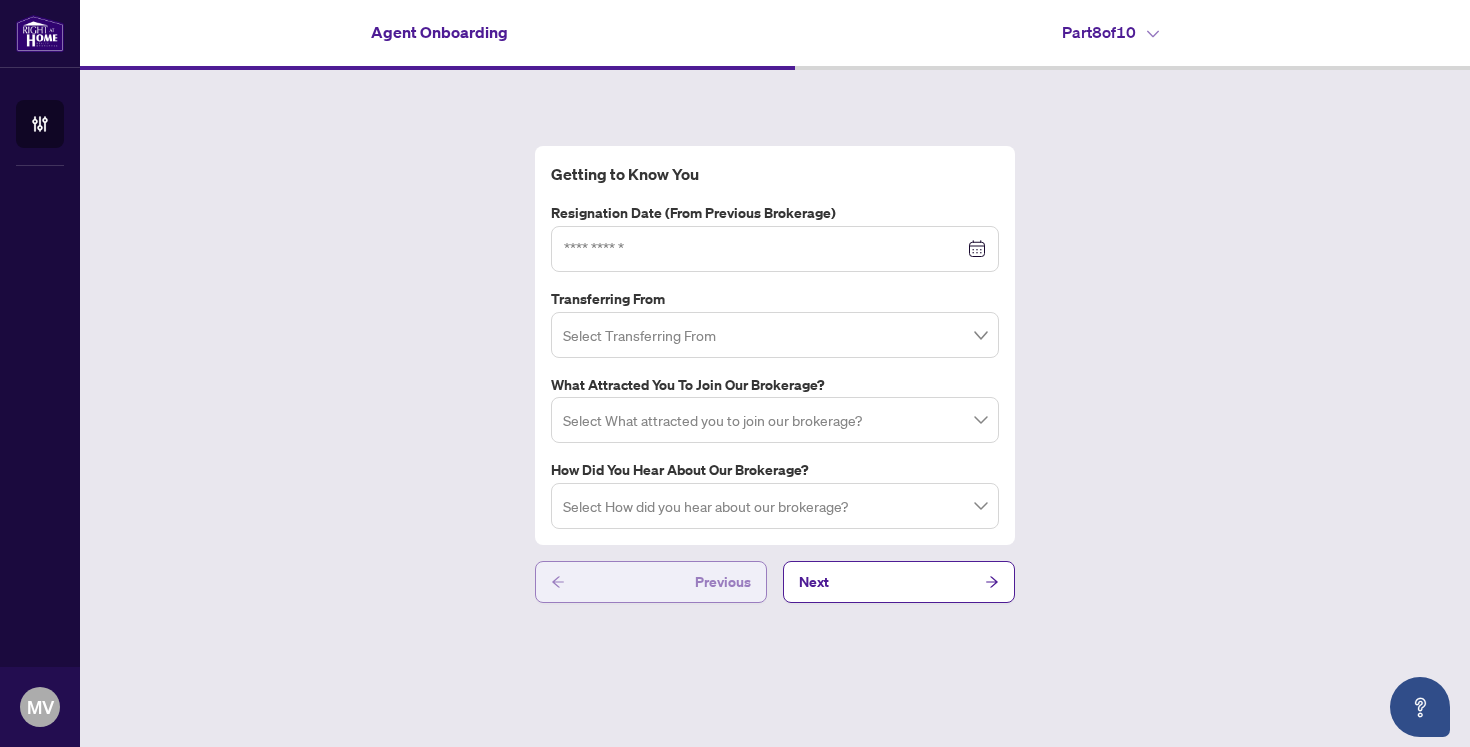 click 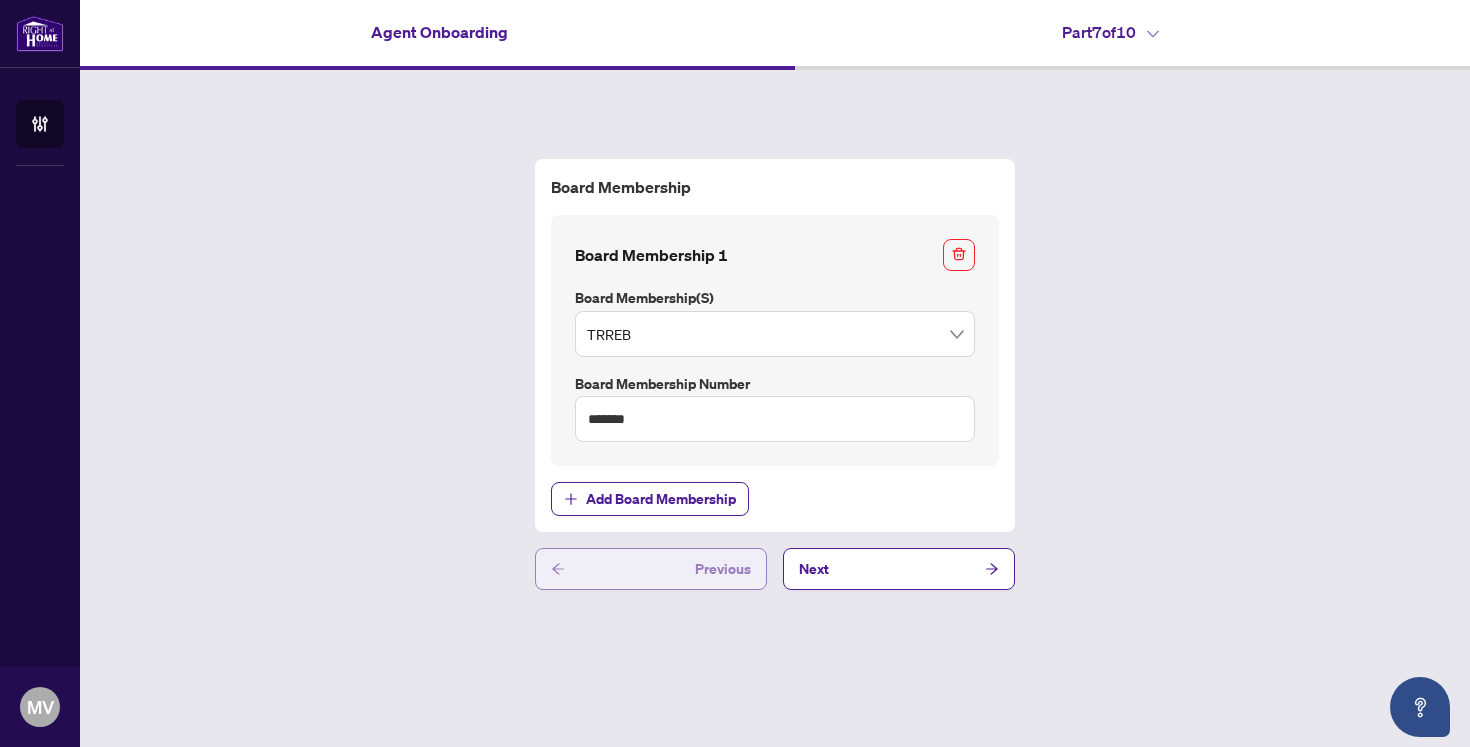 click on "Previous" at bounding box center [651, 569] 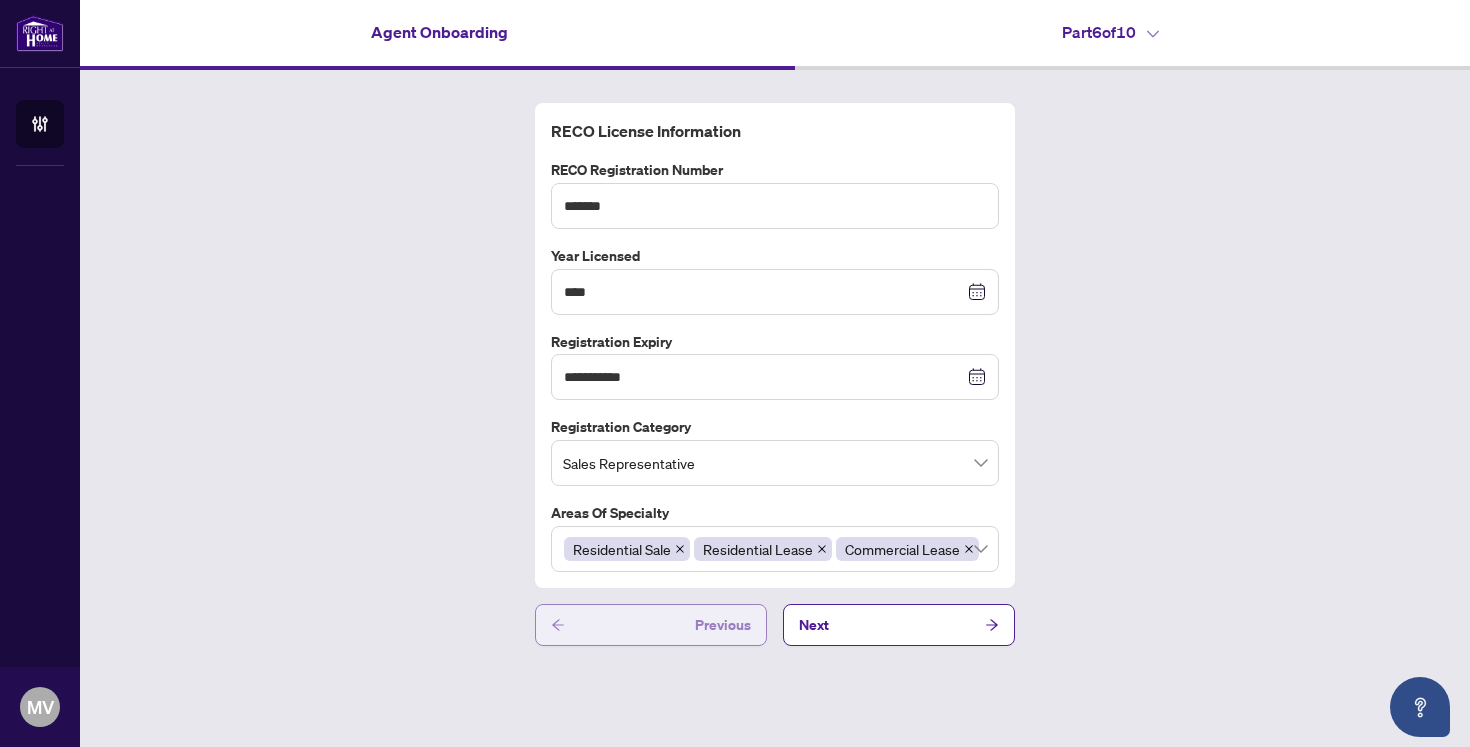 click on "Previous" at bounding box center [651, 625] 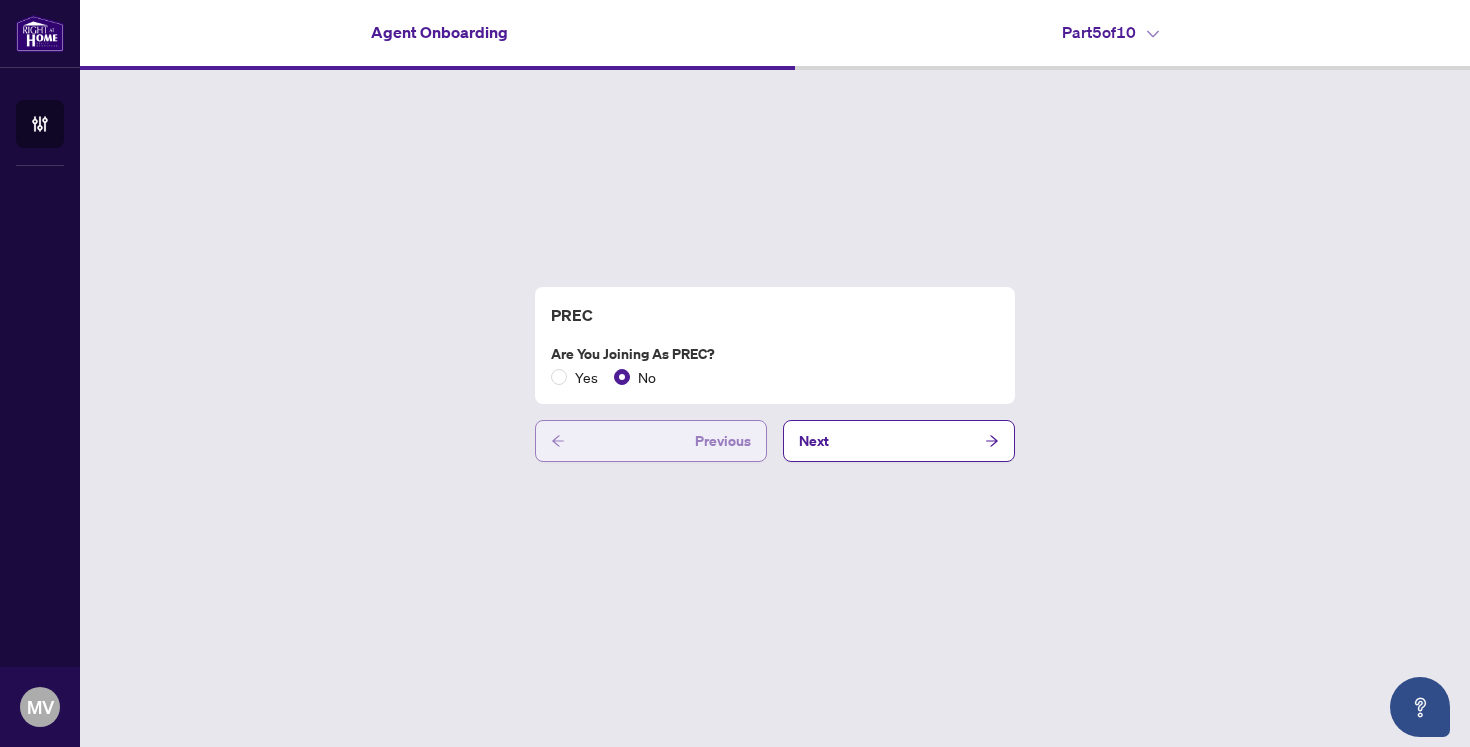 click 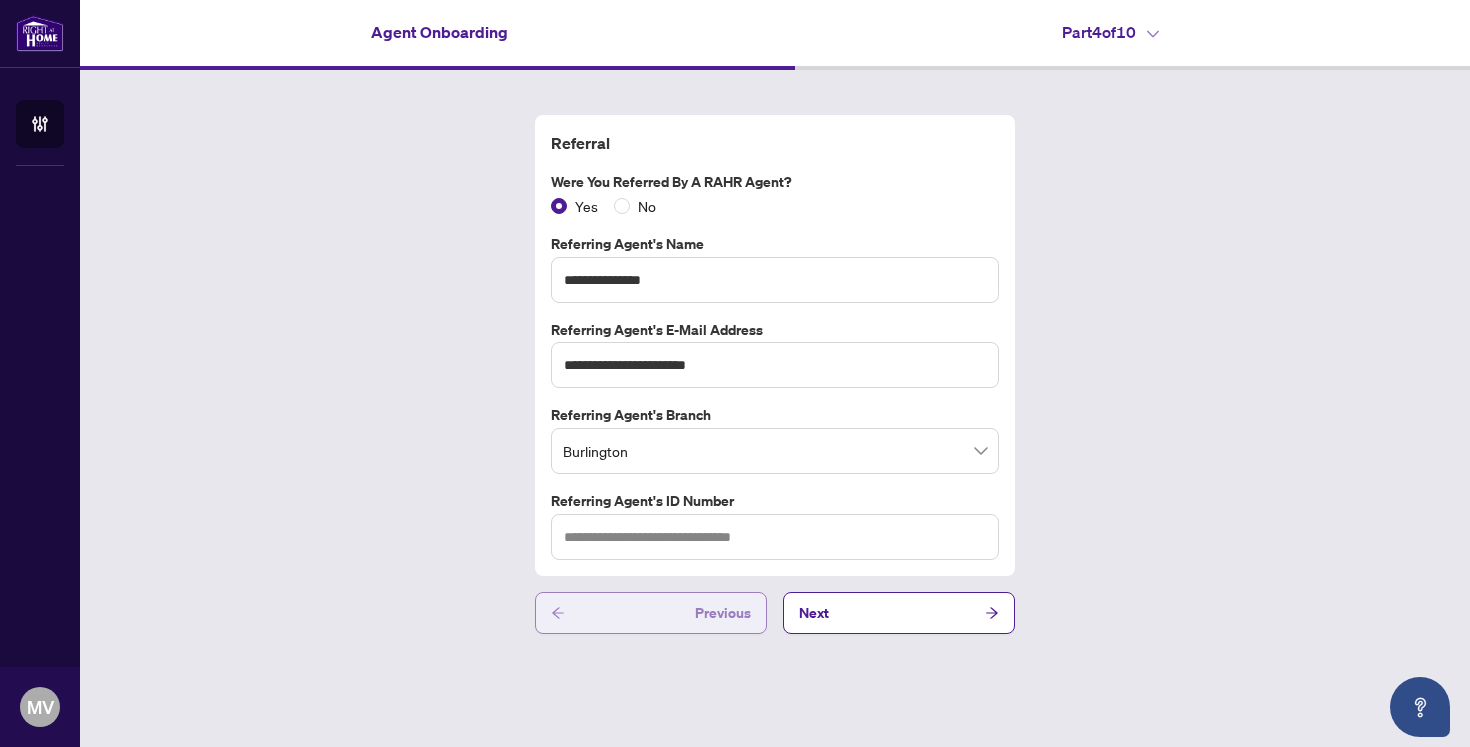 click 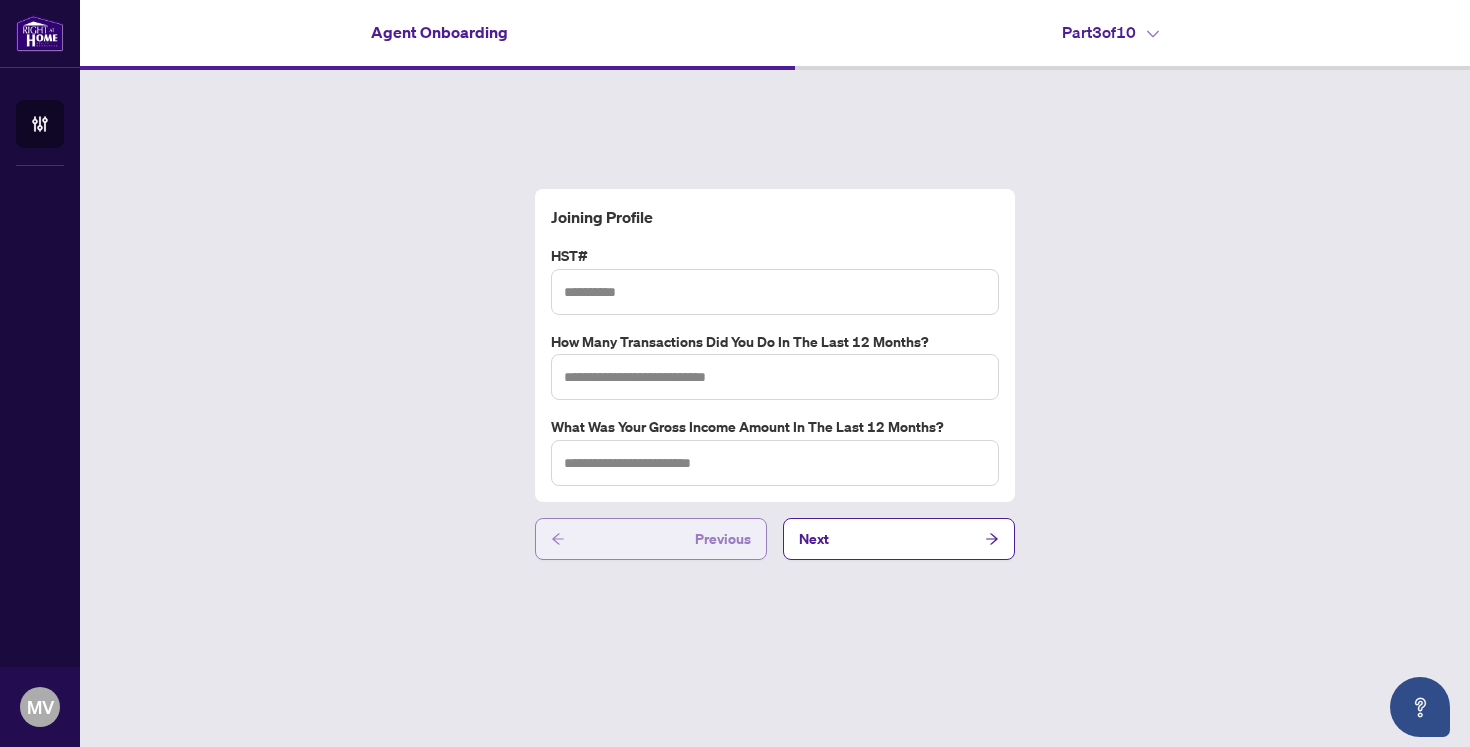 click on "Previous" at bounding box center (651, 539) 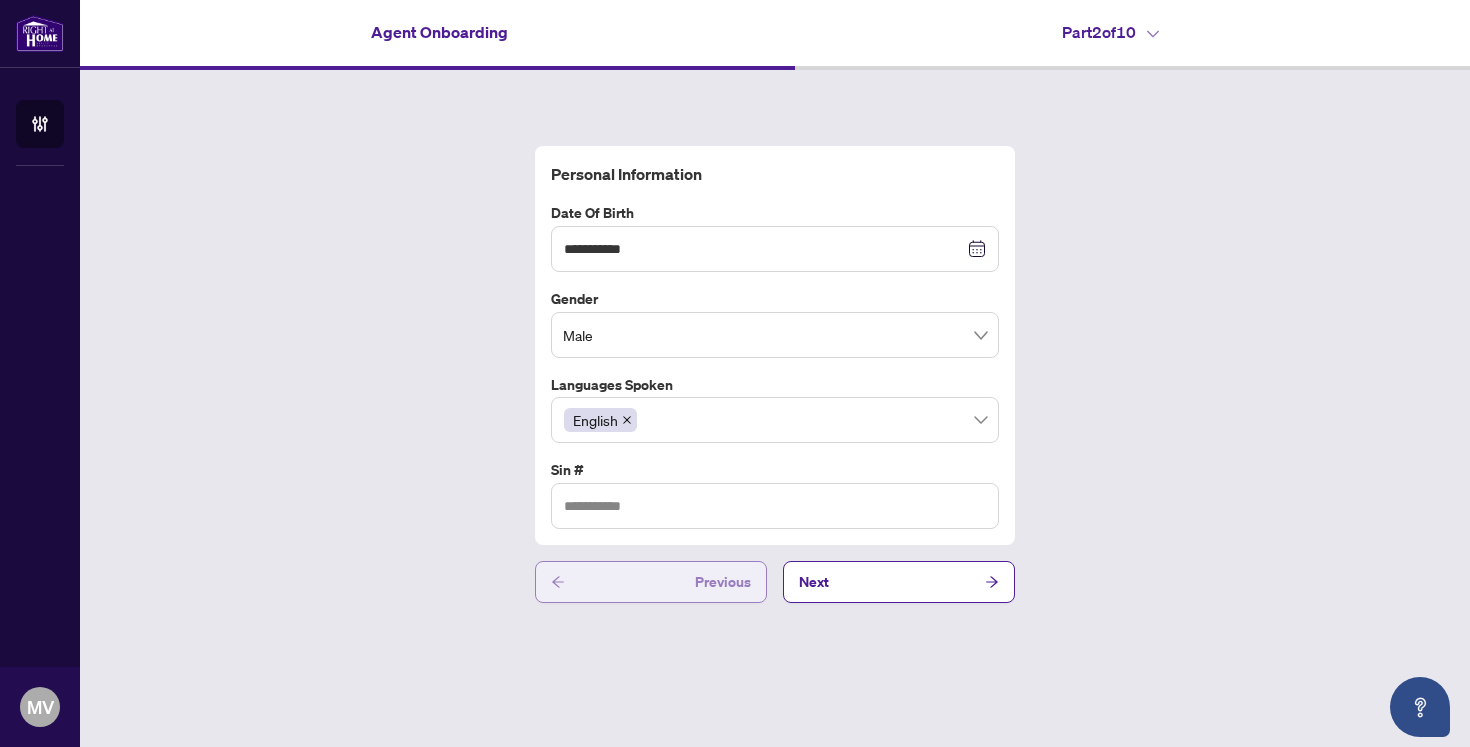 click 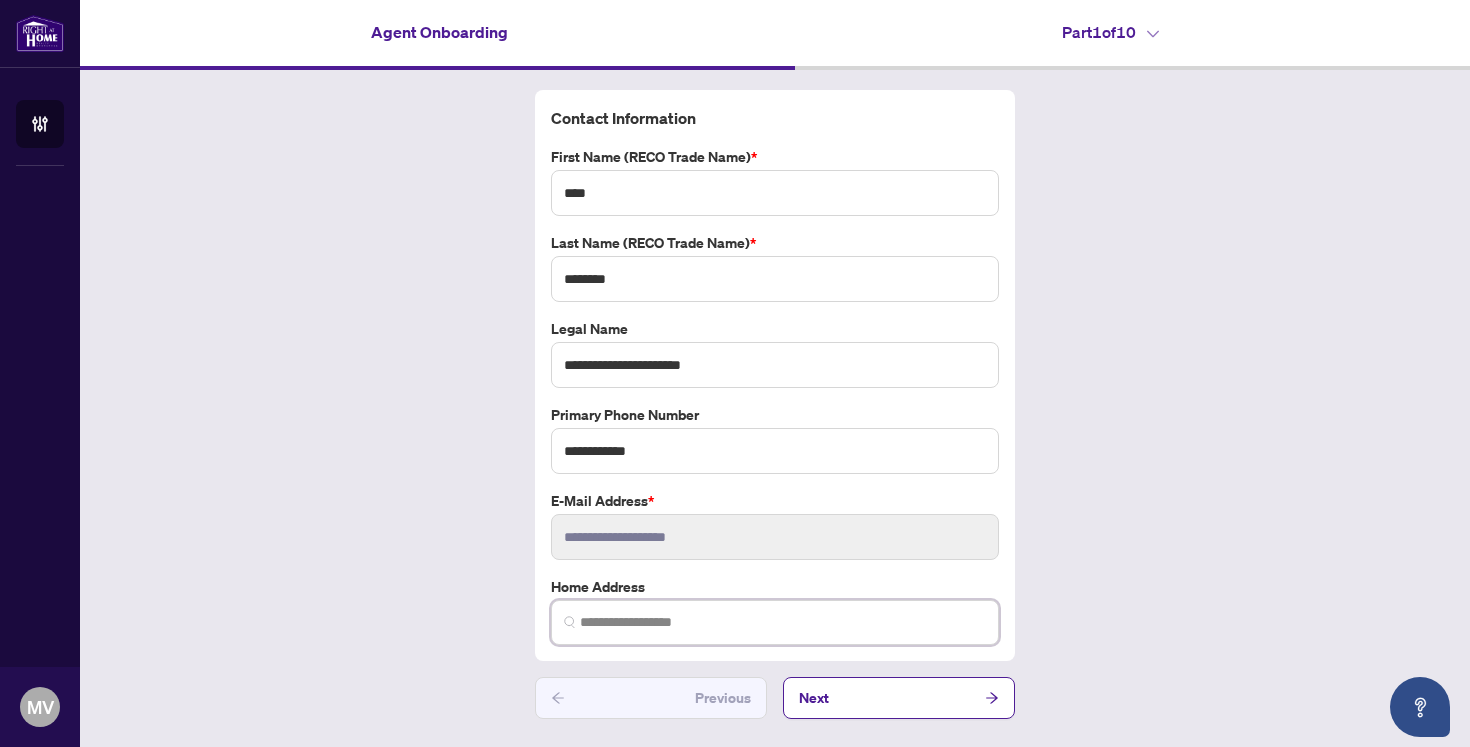 click at bounding box center (783, 622) 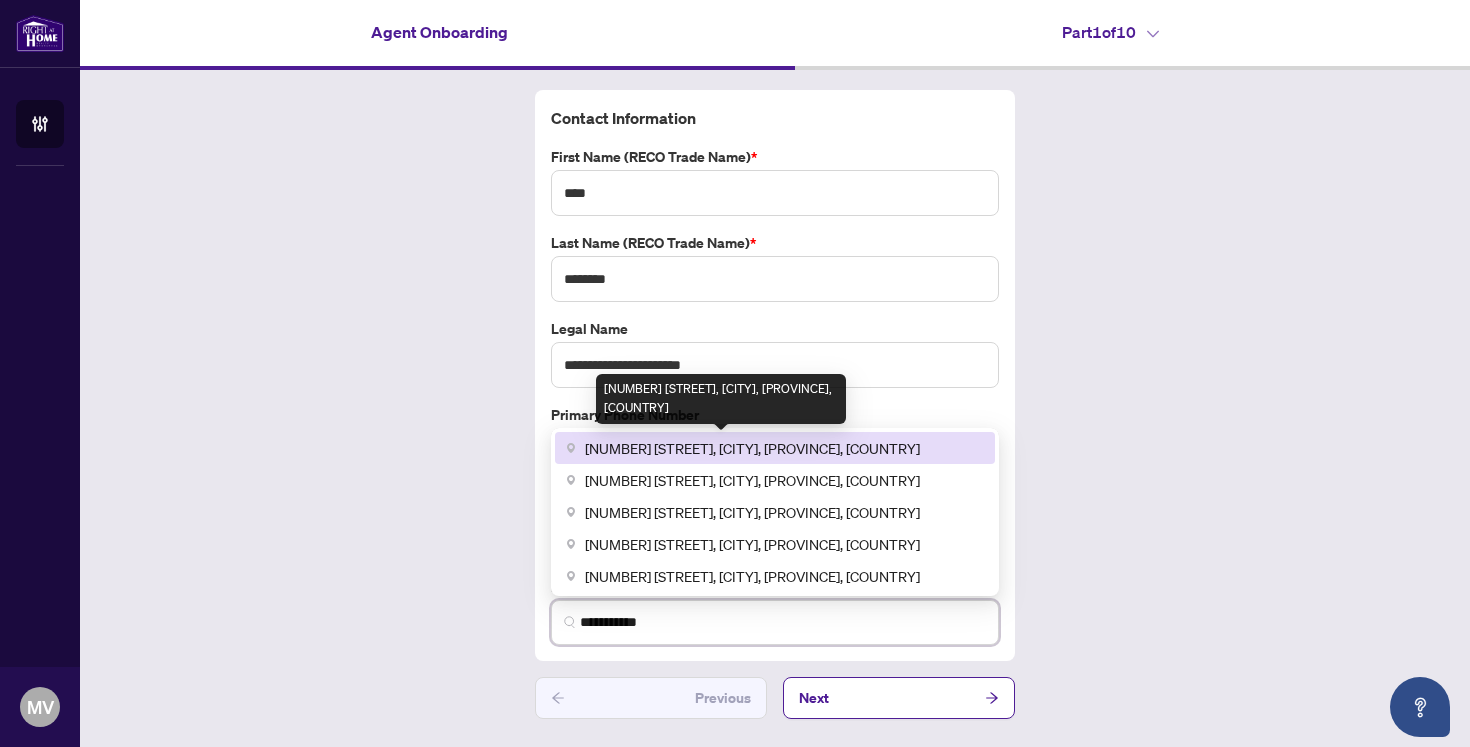 click on "[NUMBER] [STREET], [CITY], [PROVINCE], [COUNTRY]" at bounding box center [752, 448] 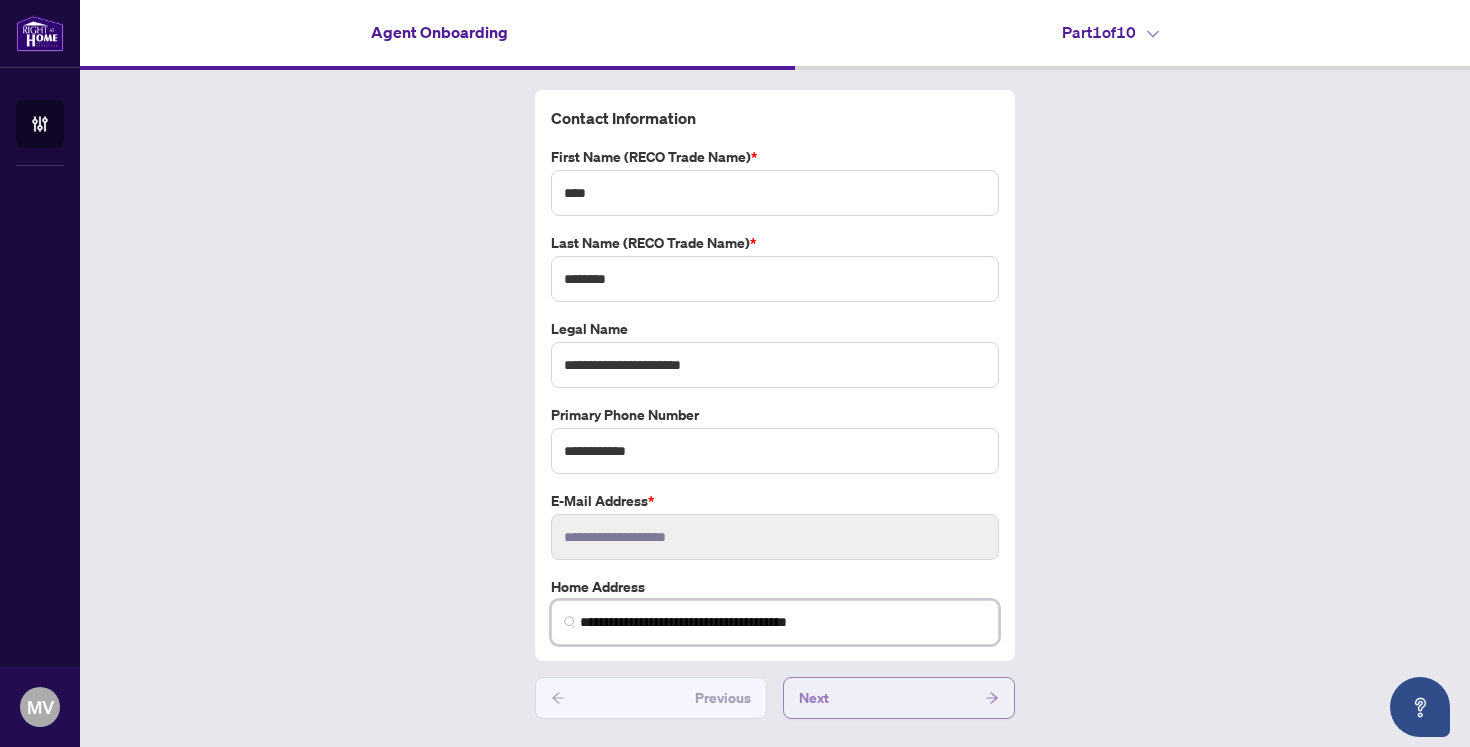 type on "**********" 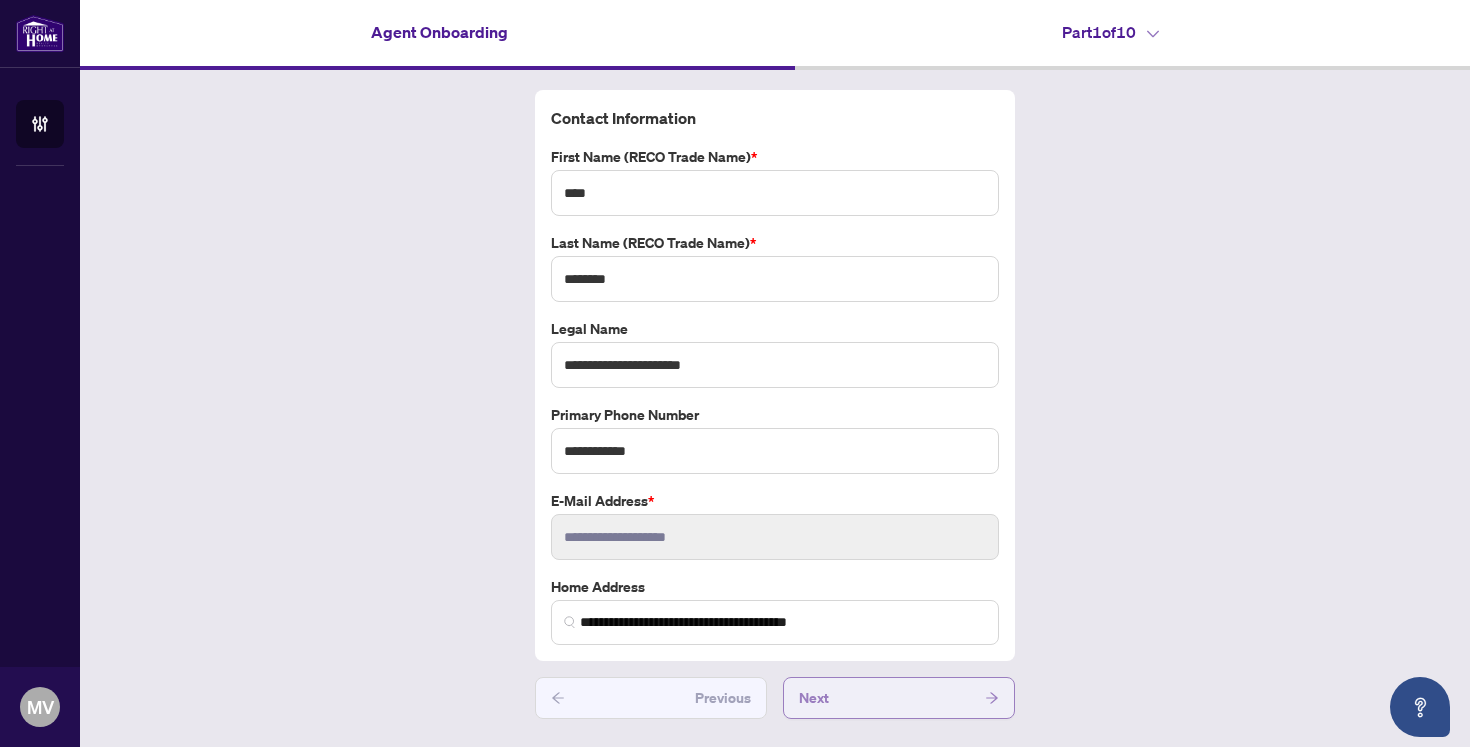 click on "Next" at bounding box center [899, 698] 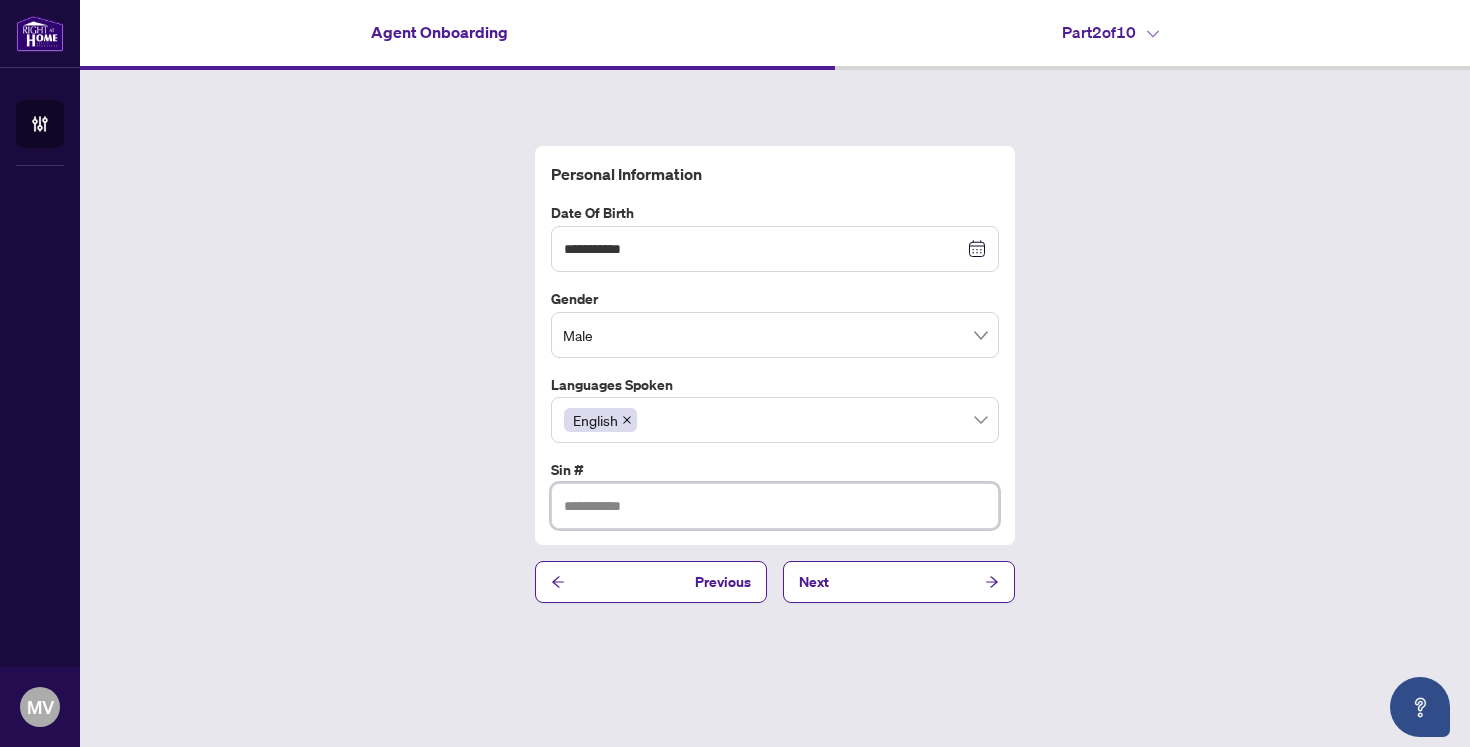 click at bounding box center (775, 506) 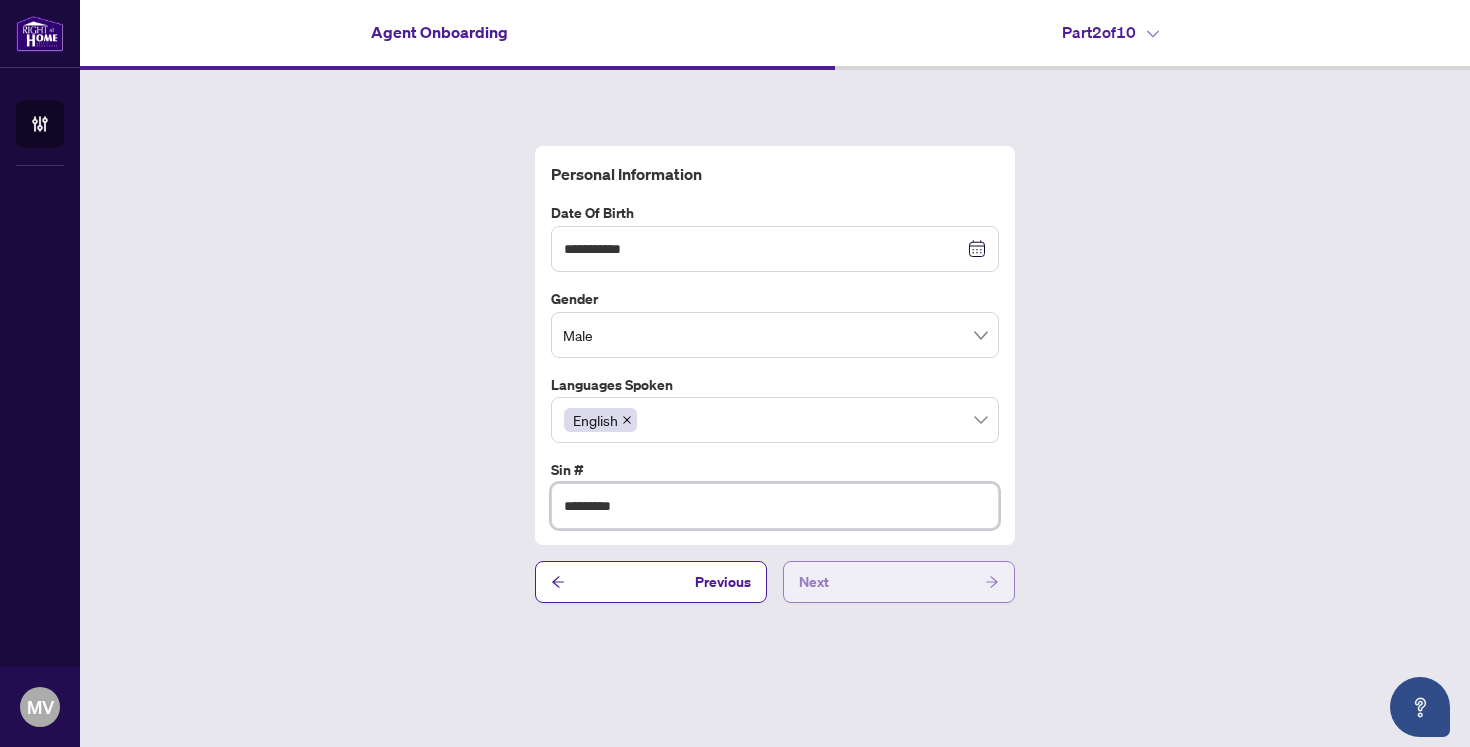 type on "*********" 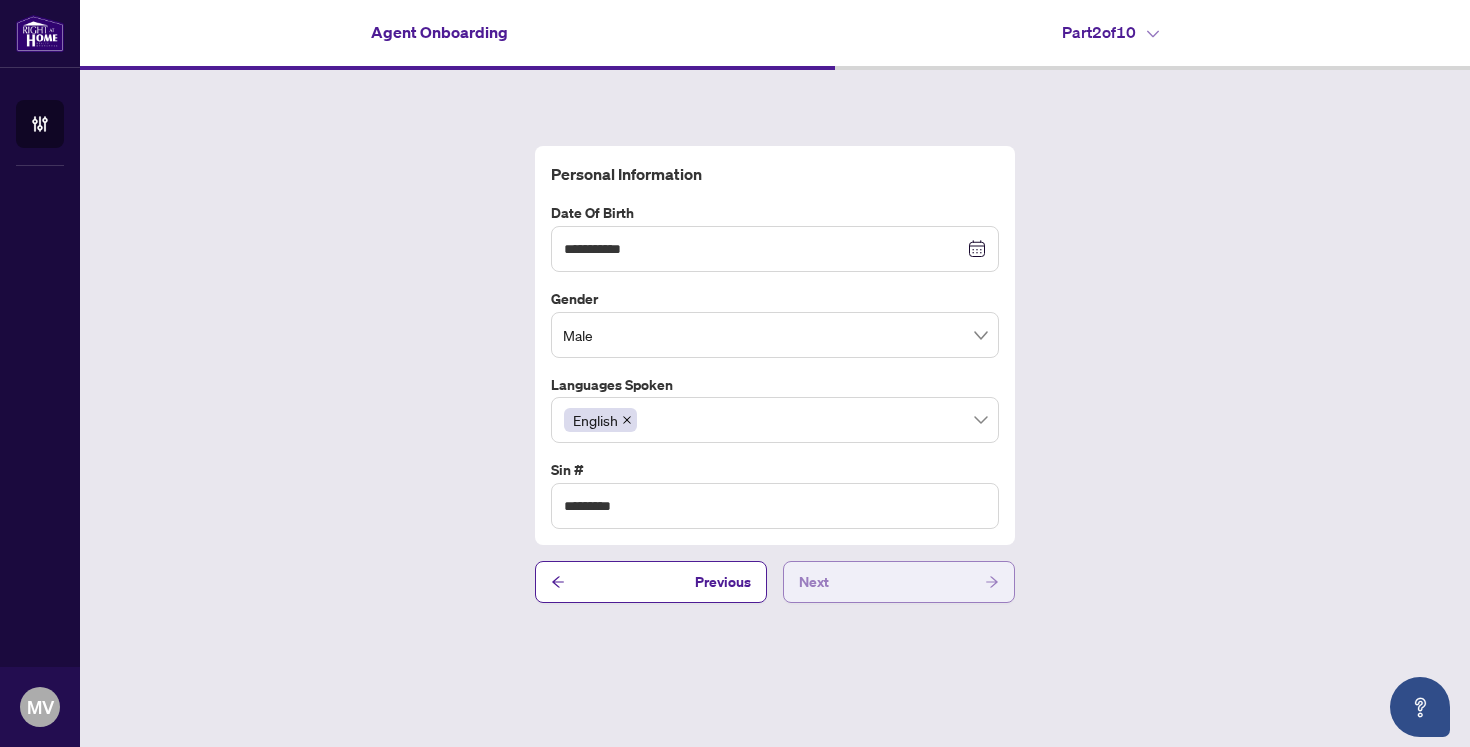 click on "Next" at bounding box center [899, 582] 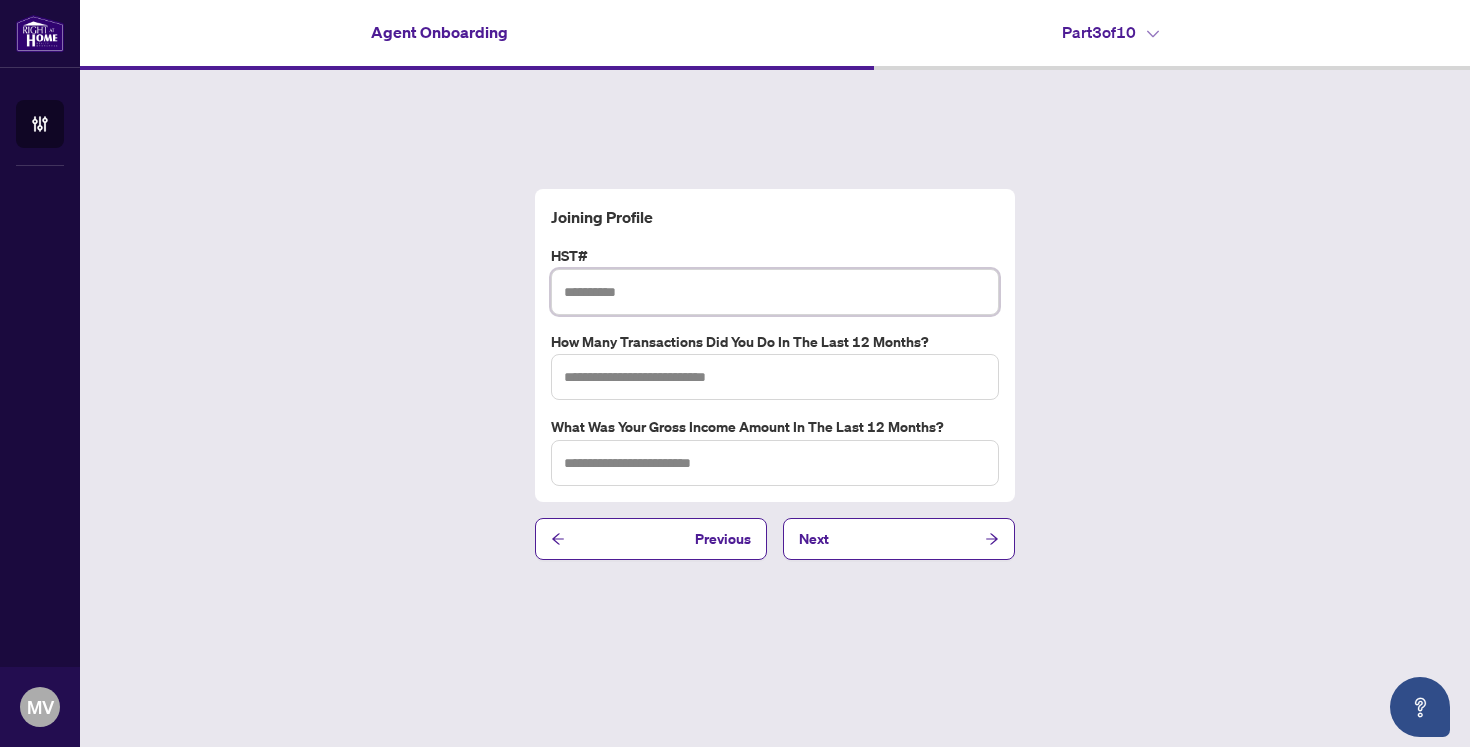 click at bounding box center [775, 292] 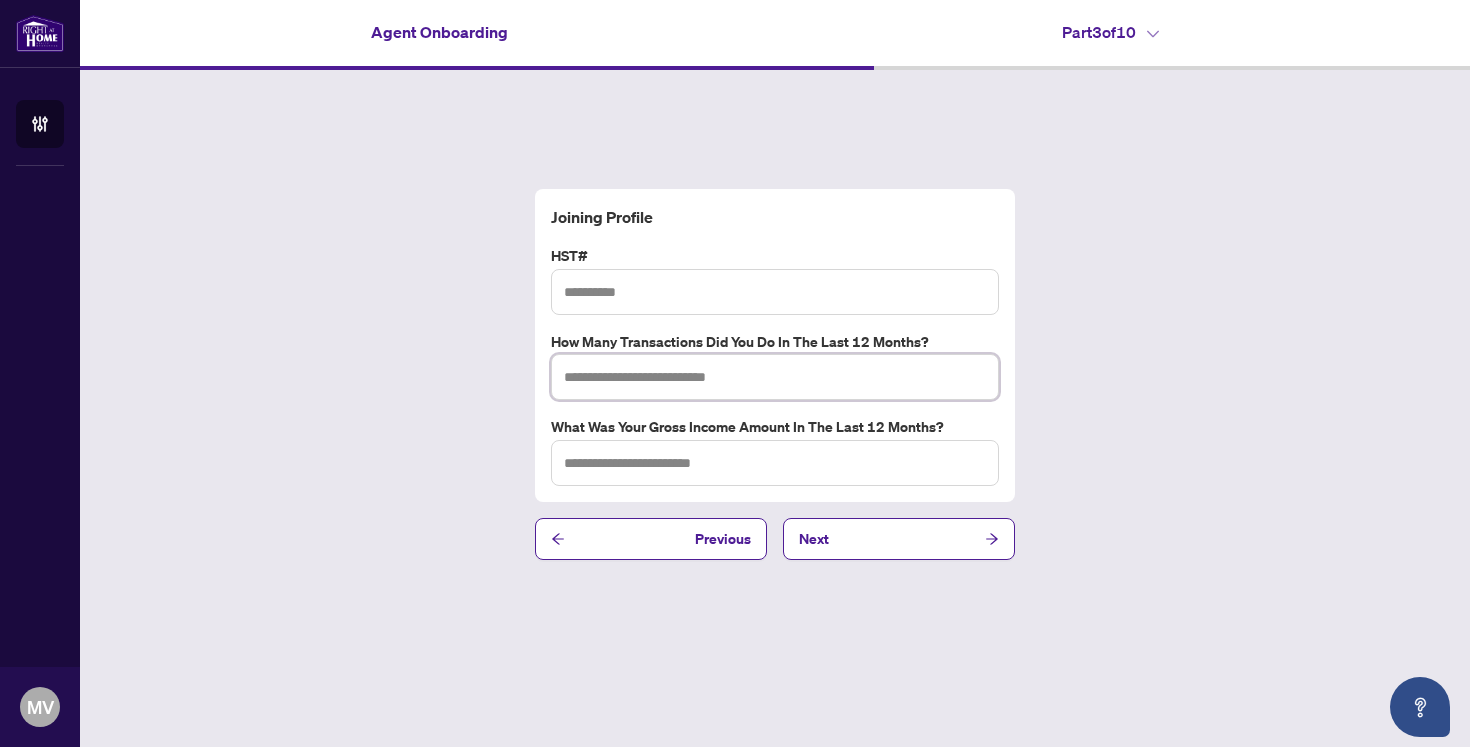 click at bounding box center (775, 377) 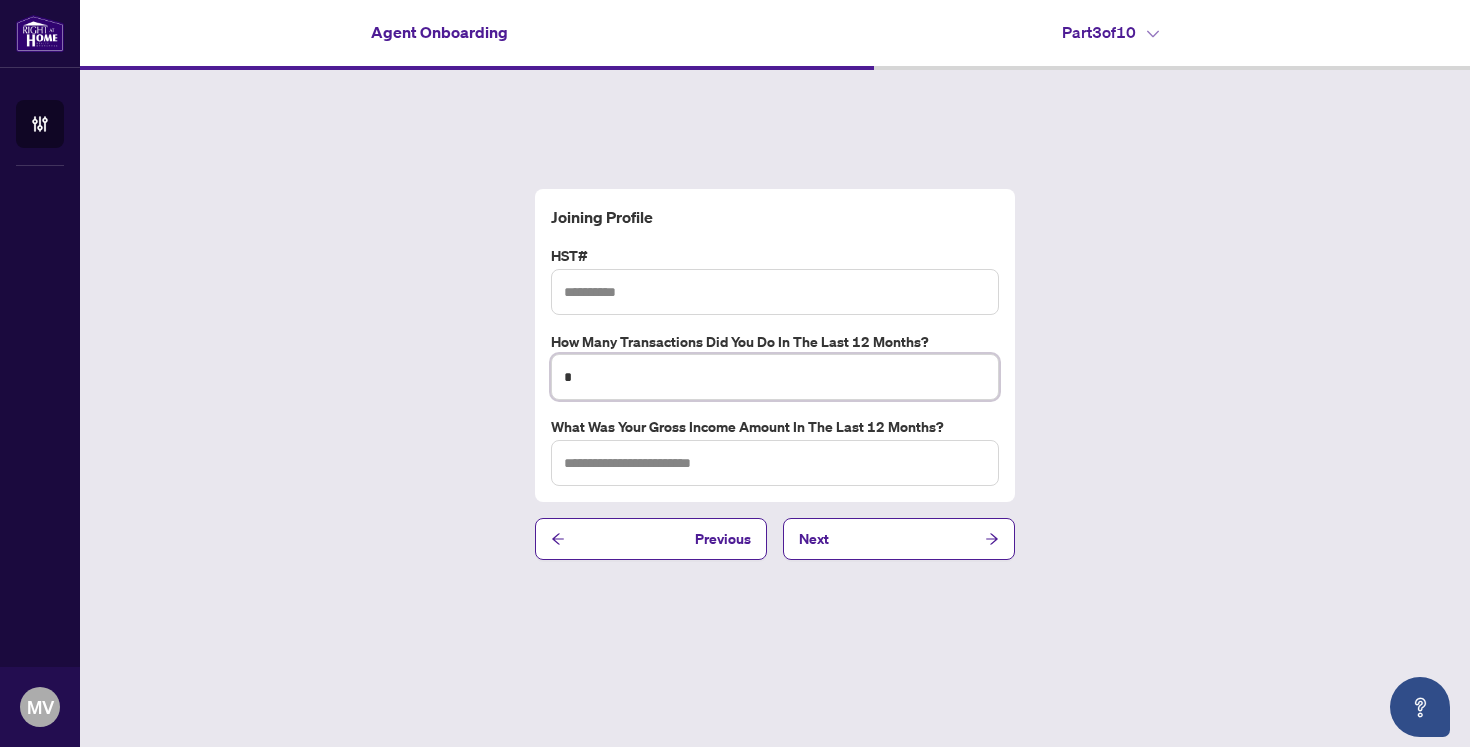 type on "*" 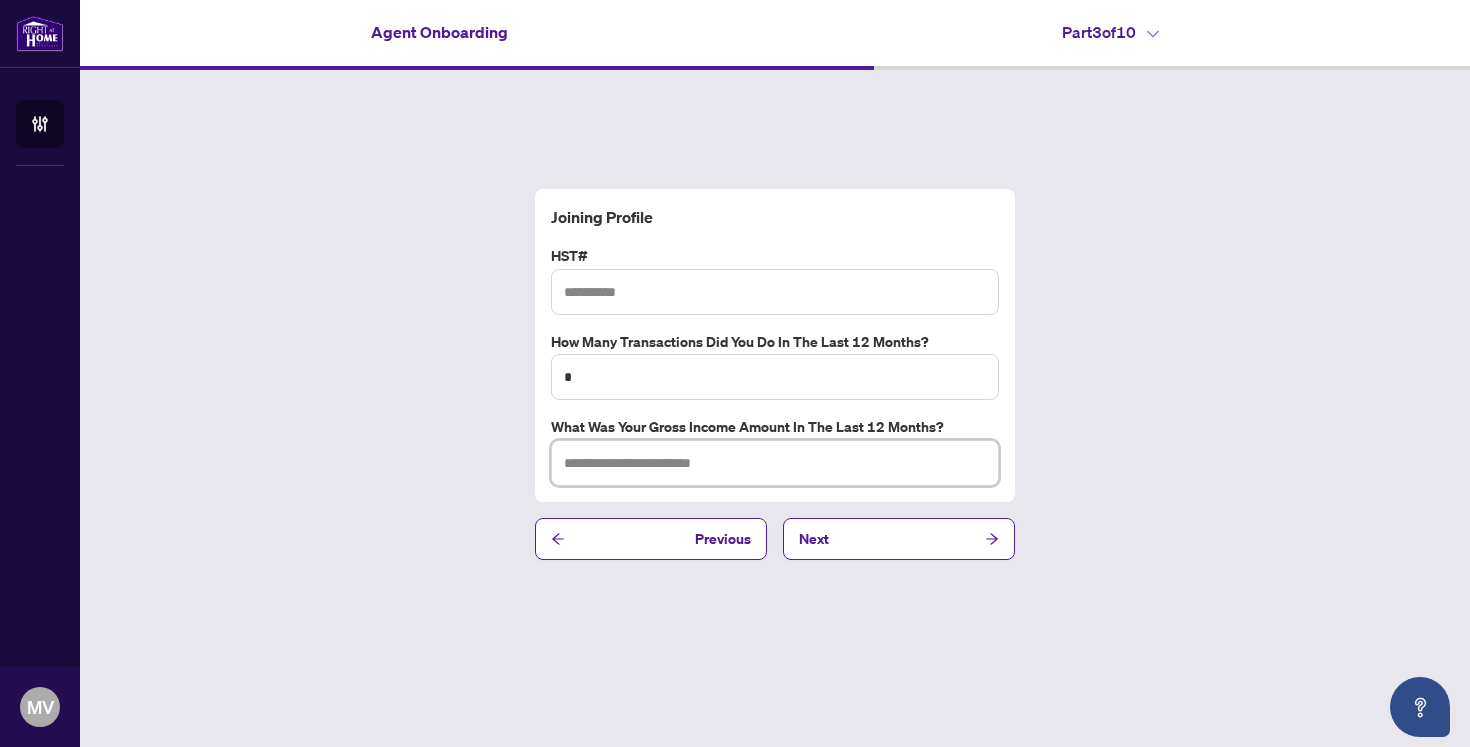 click at bounding box center [775, 463] 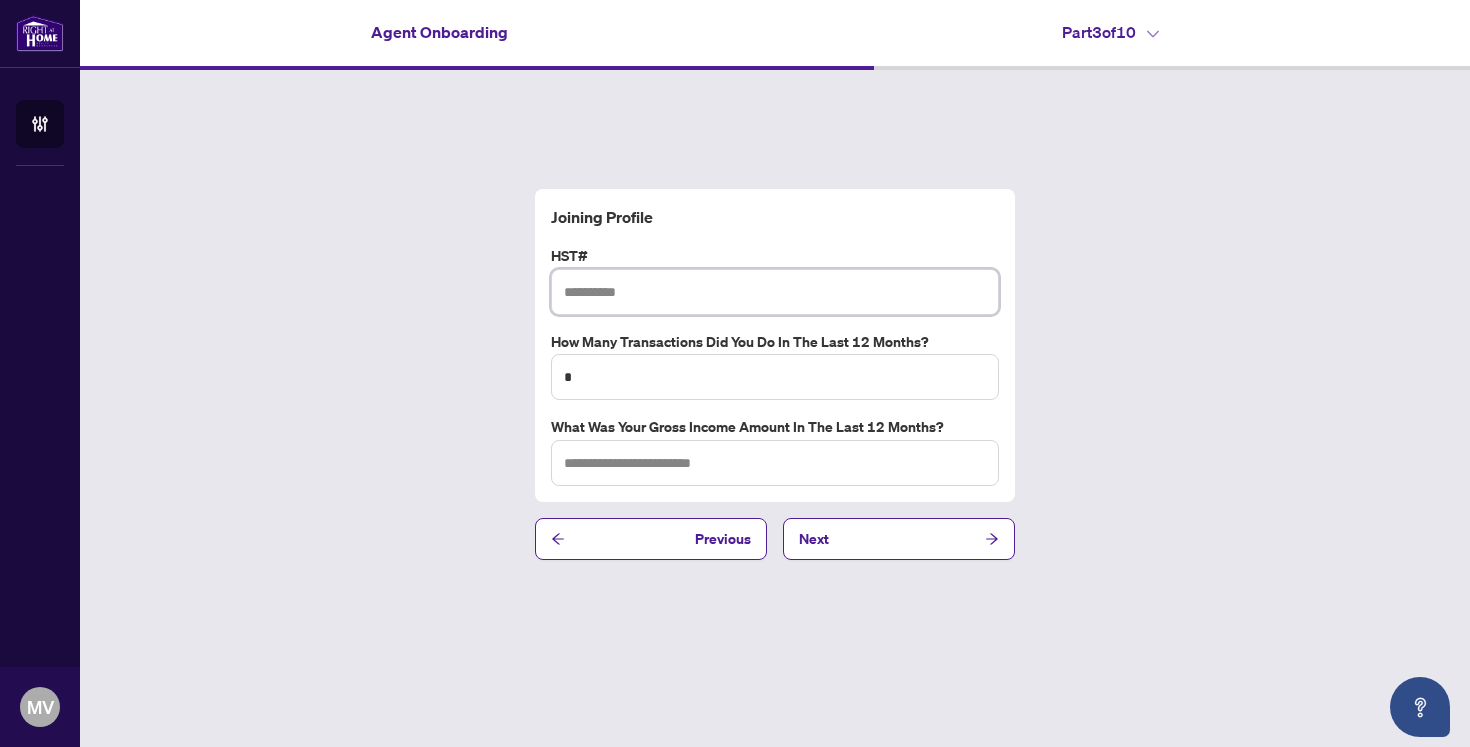click at bounding box center (775, 292) 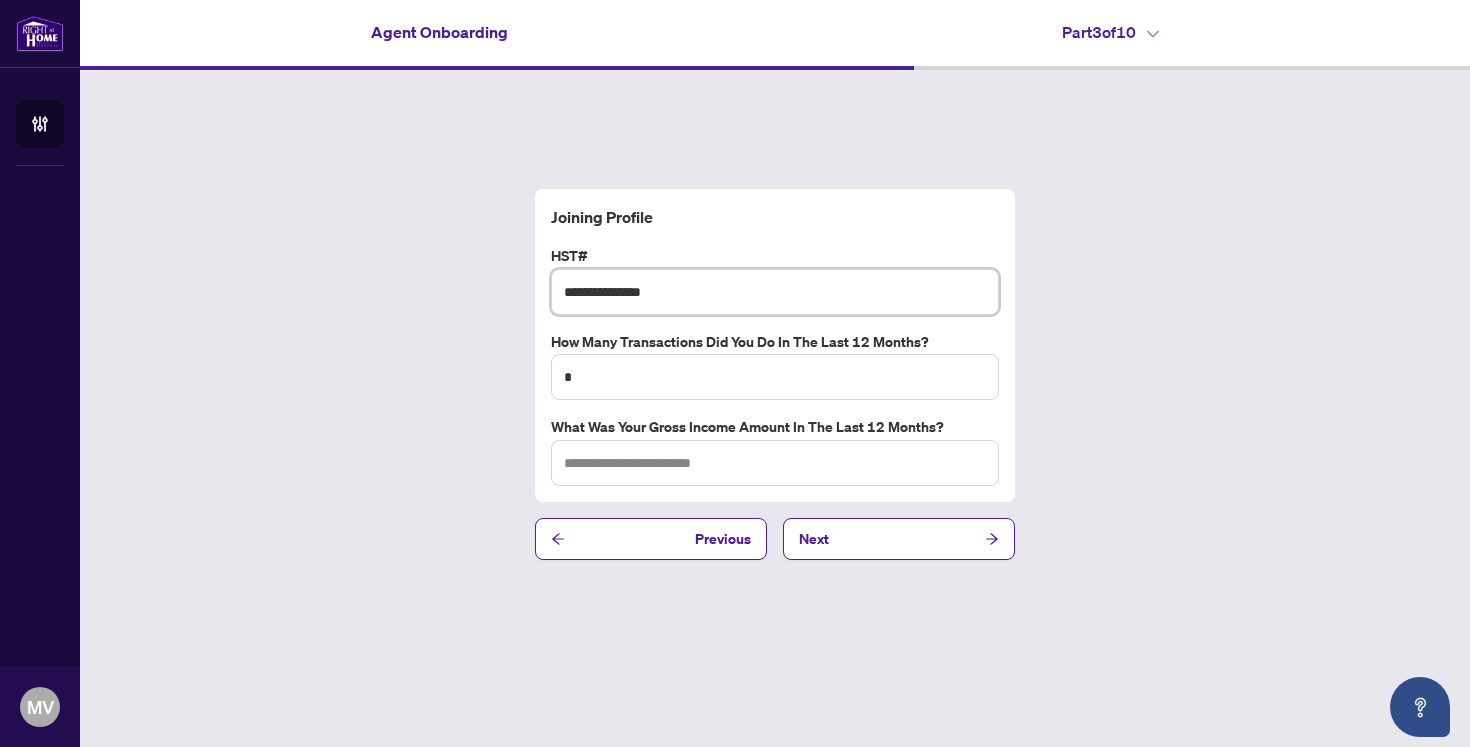 type on "**********" 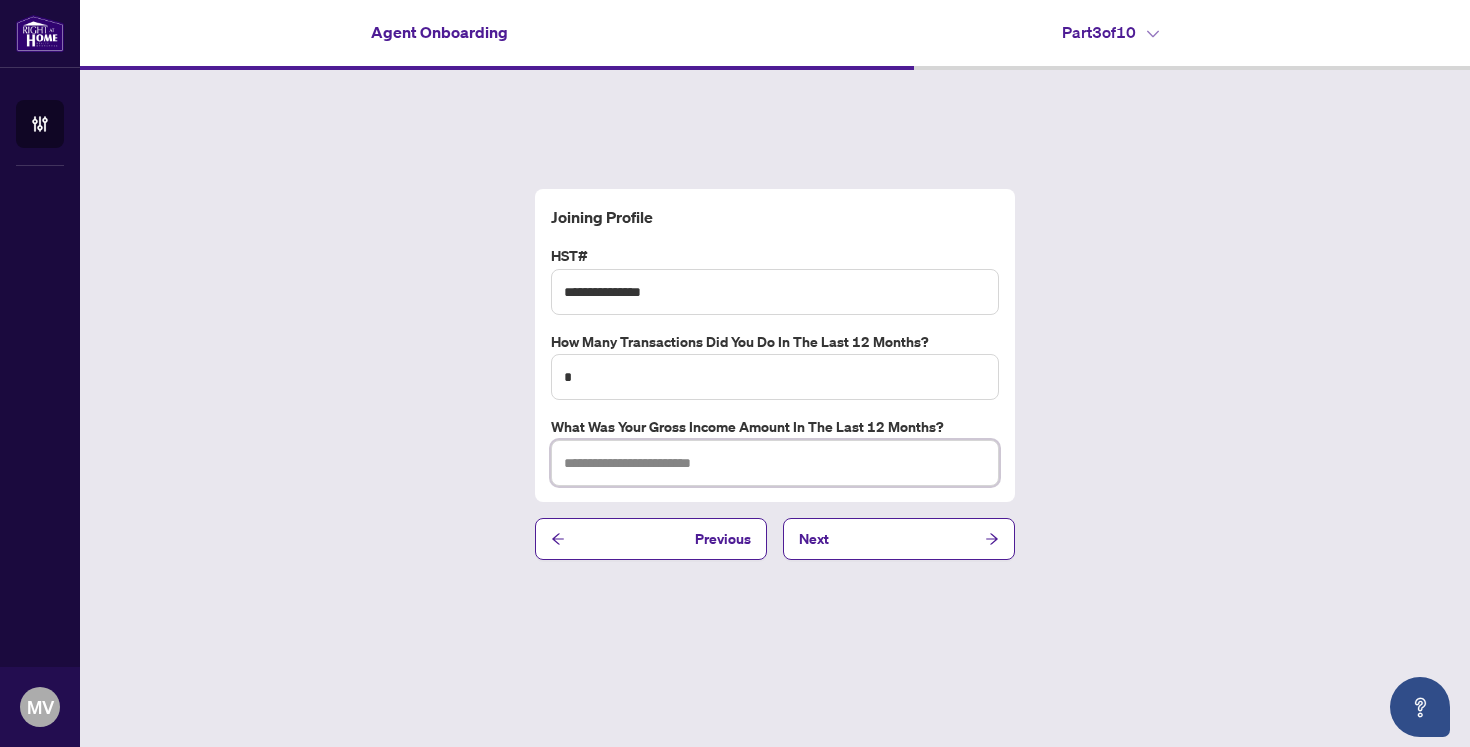 click at bounding box center (775, 463) 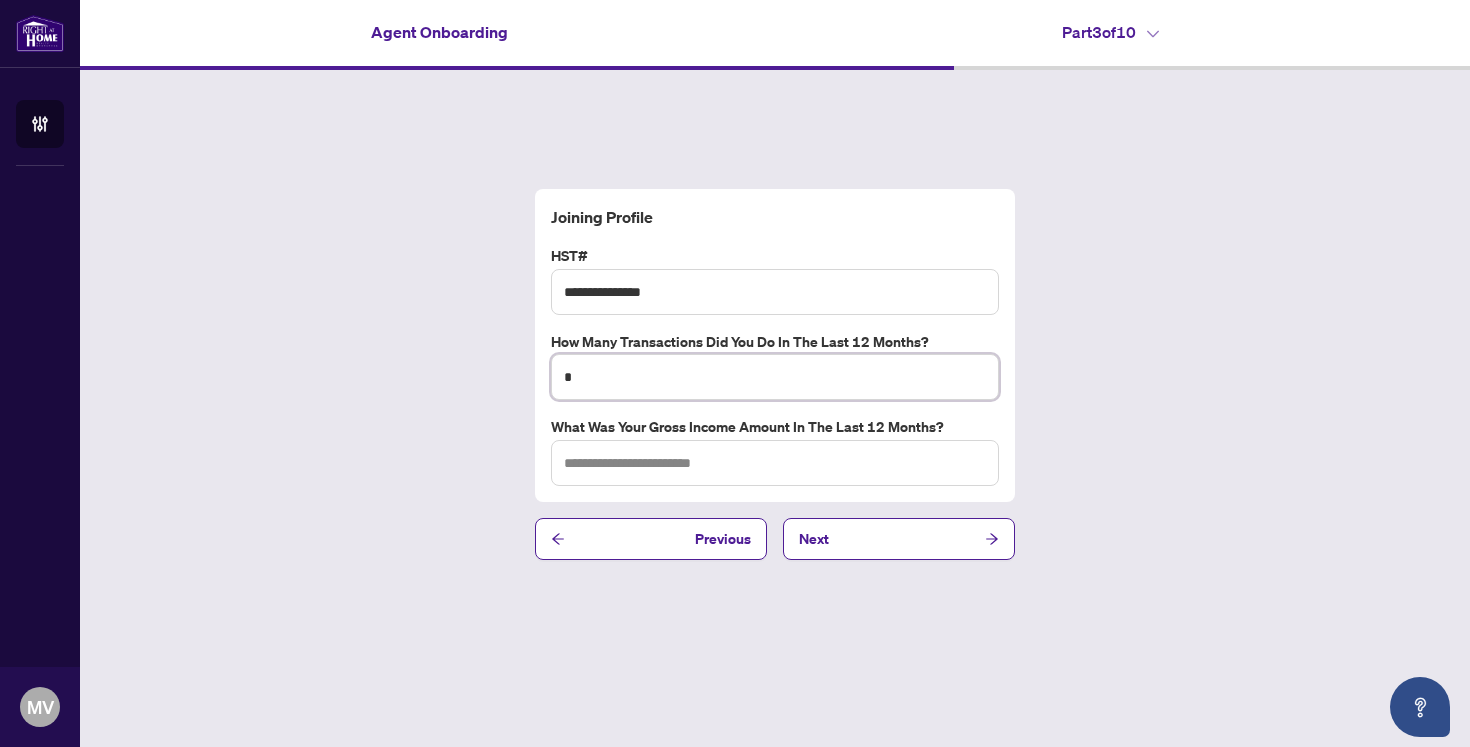 click on "*" at bounding box center (775, 377) 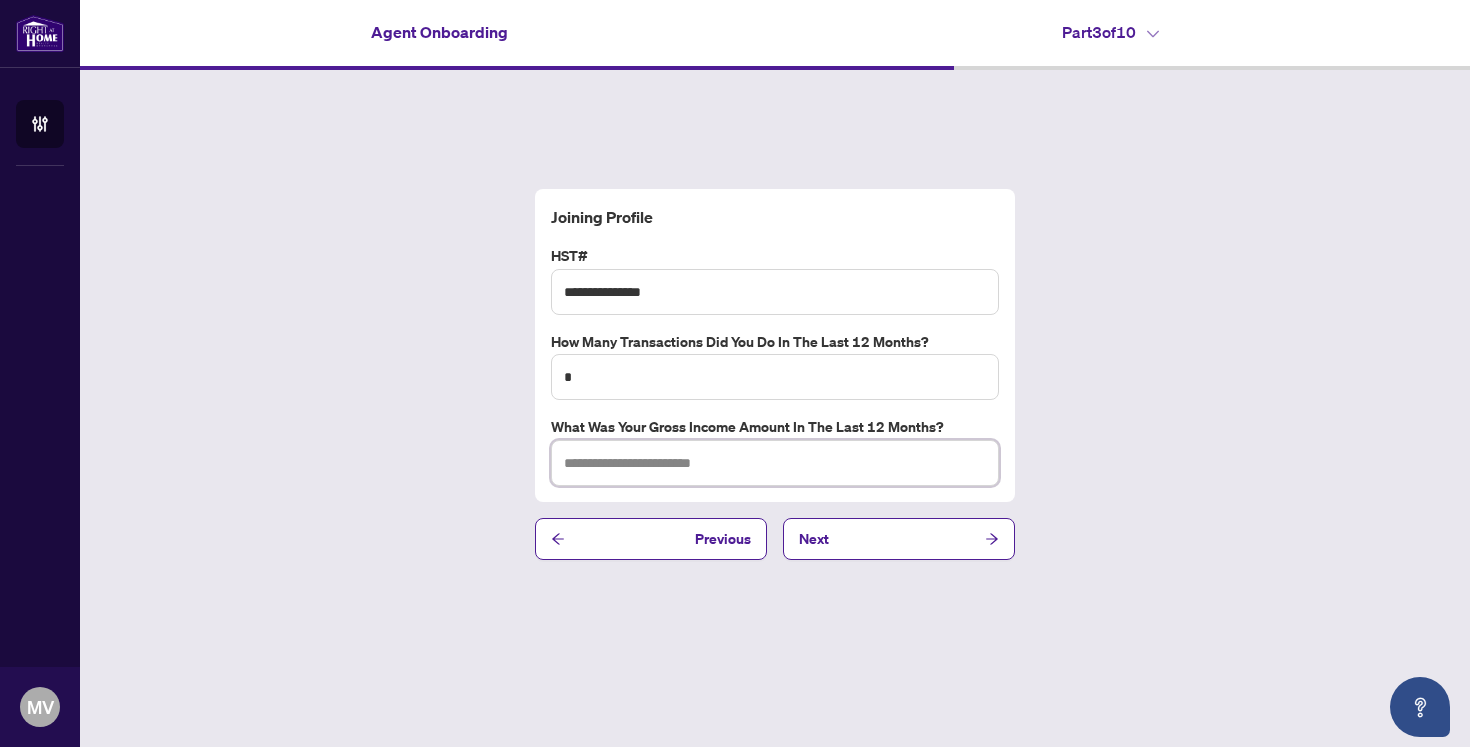click at bounding box center (775, 463) 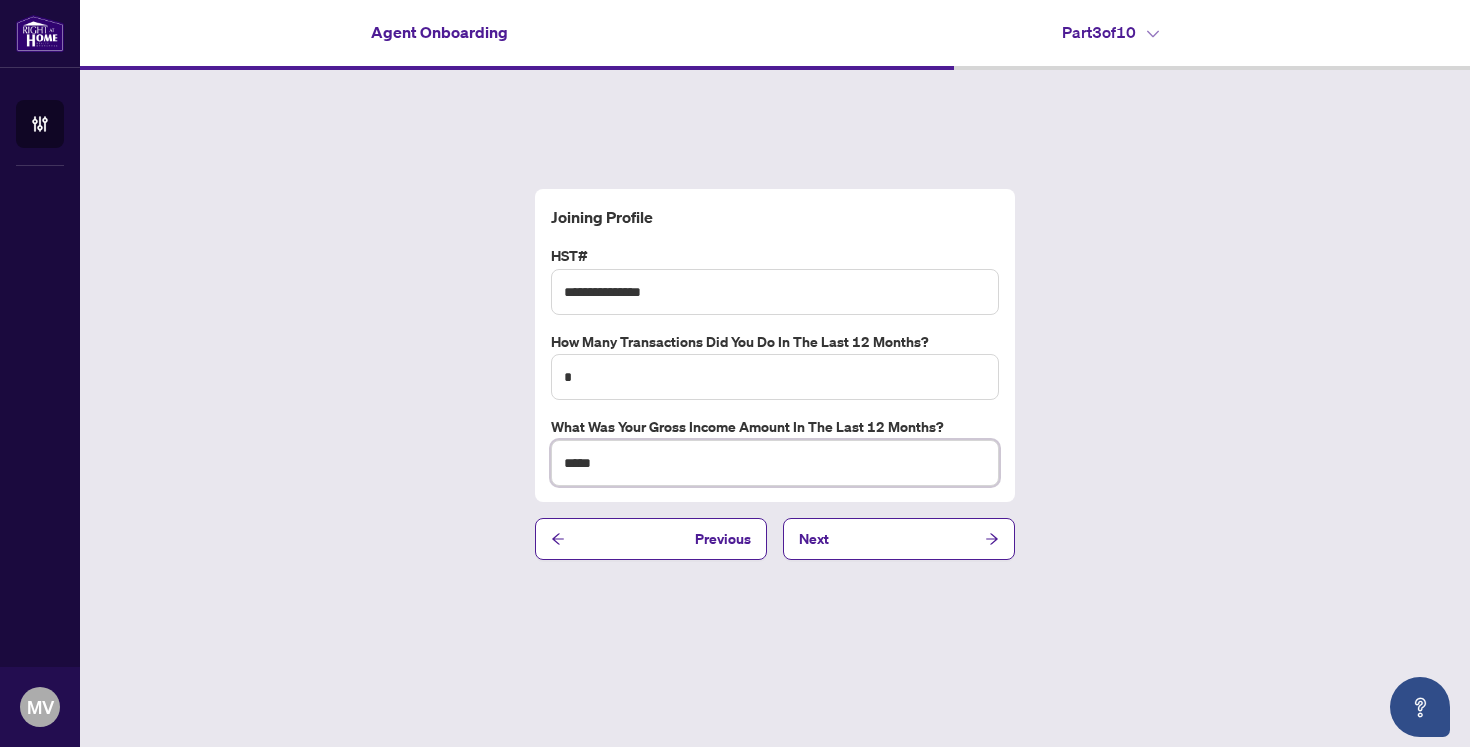 click on "*****" at bounding box center (775, 463) 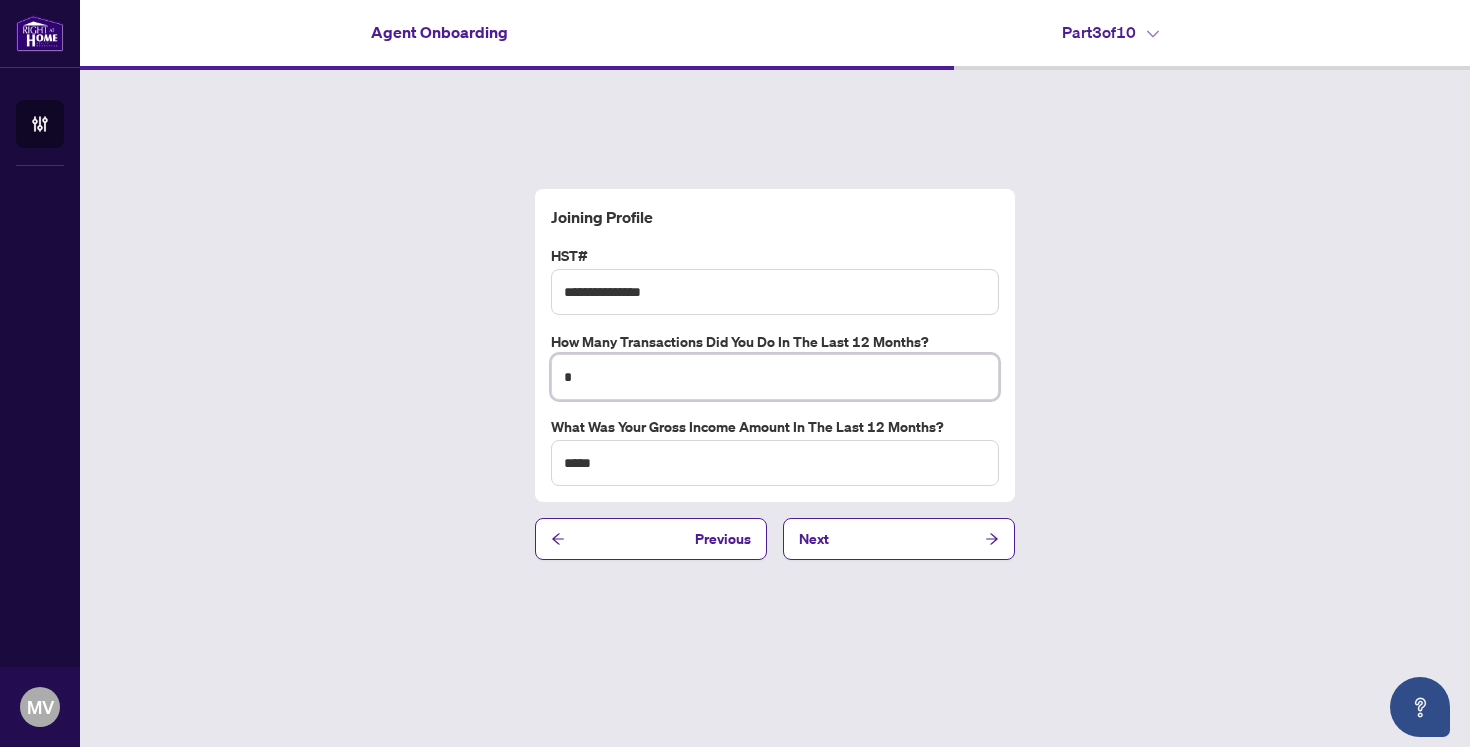 click on "*" at bounding box center [775, 377] 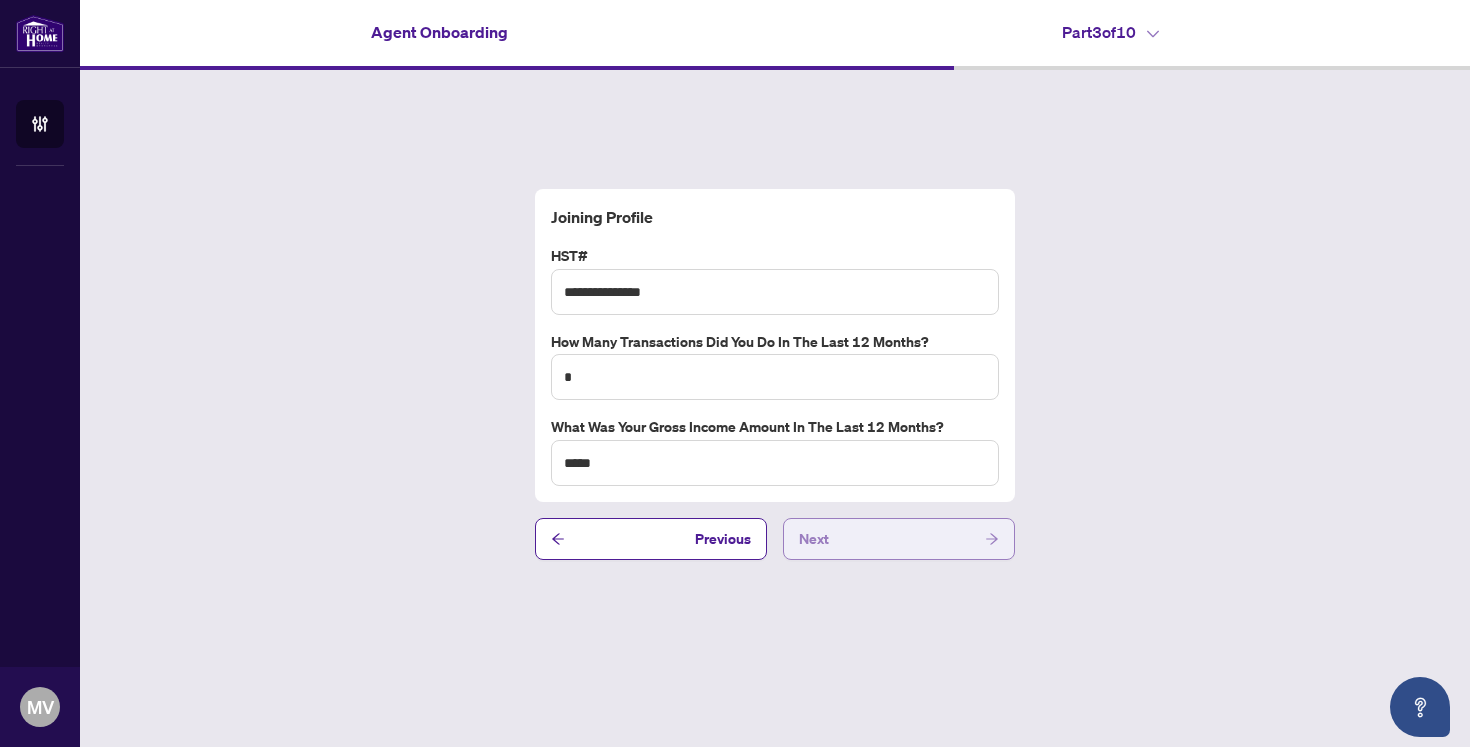click on "Next" at bounding box center (899, 539) 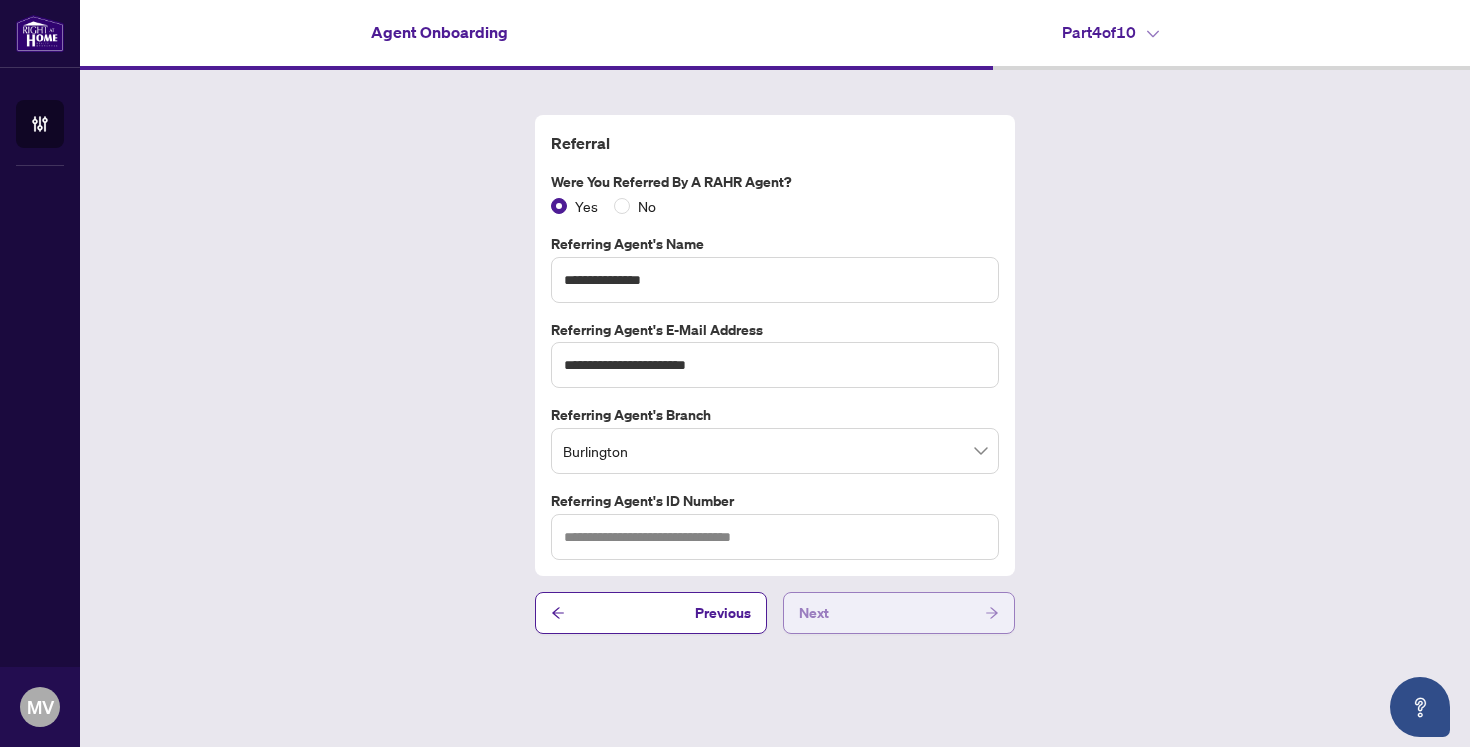 click on "Next" at bounding box center [899, 613] 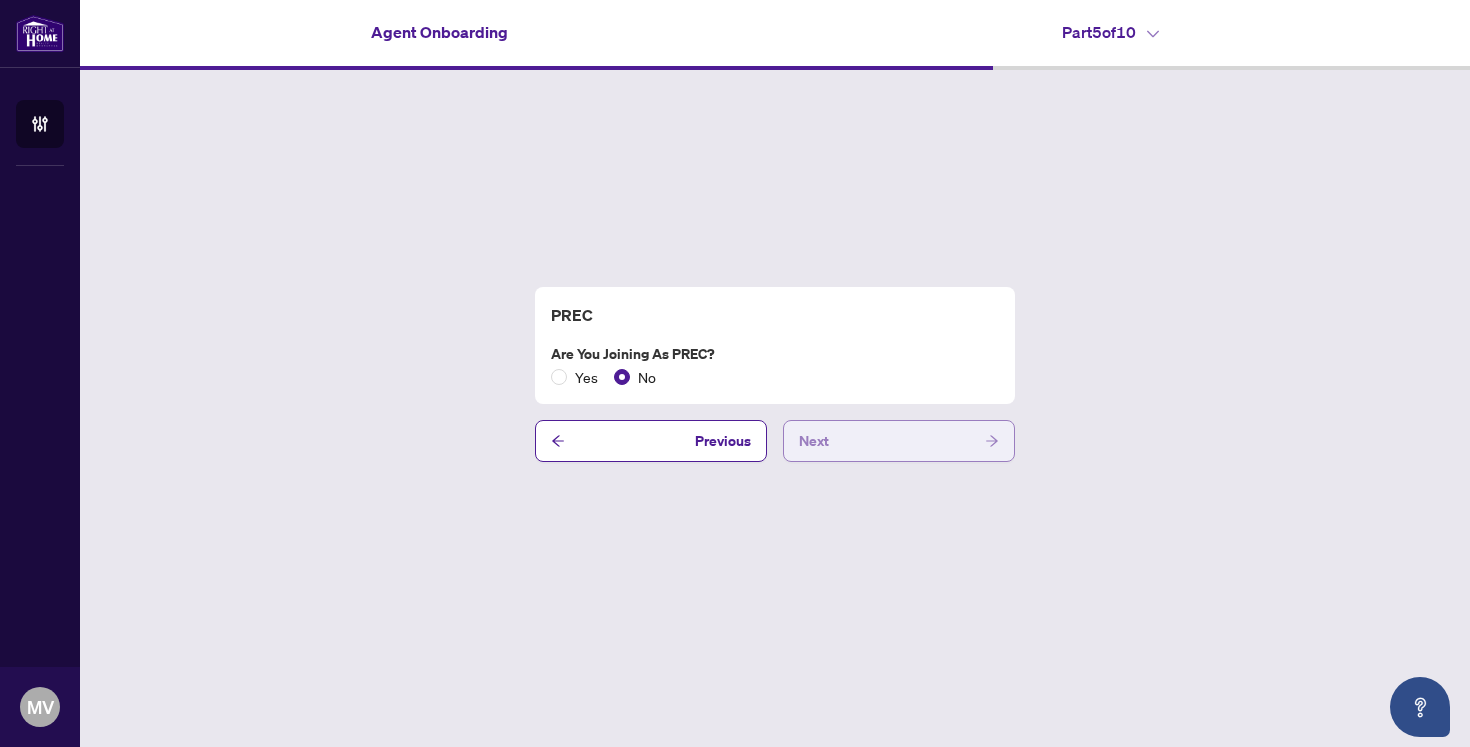 click on "Next" at bounding box center (899, 441) 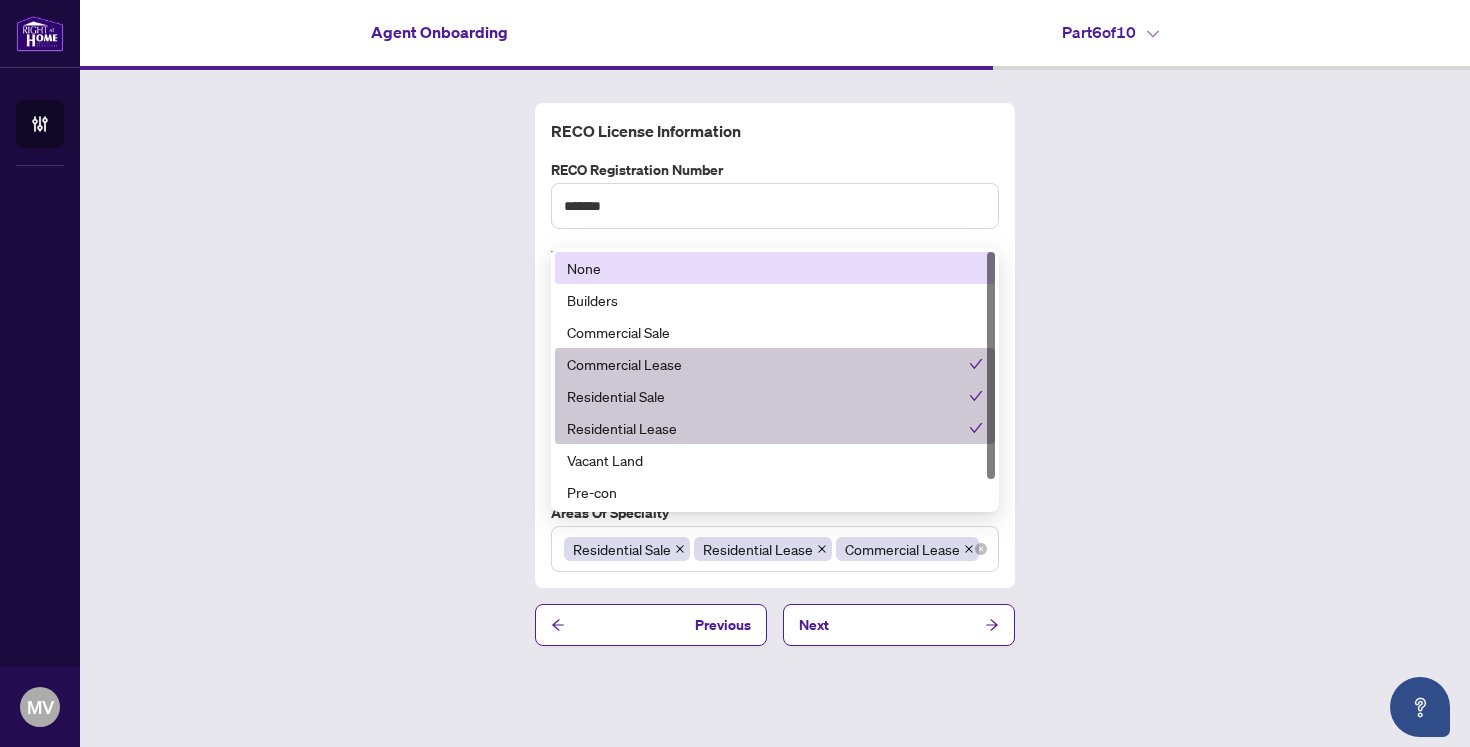 click on "Residential Sale Residential Lease Commercial Lease" at bounding box center (775, 549) 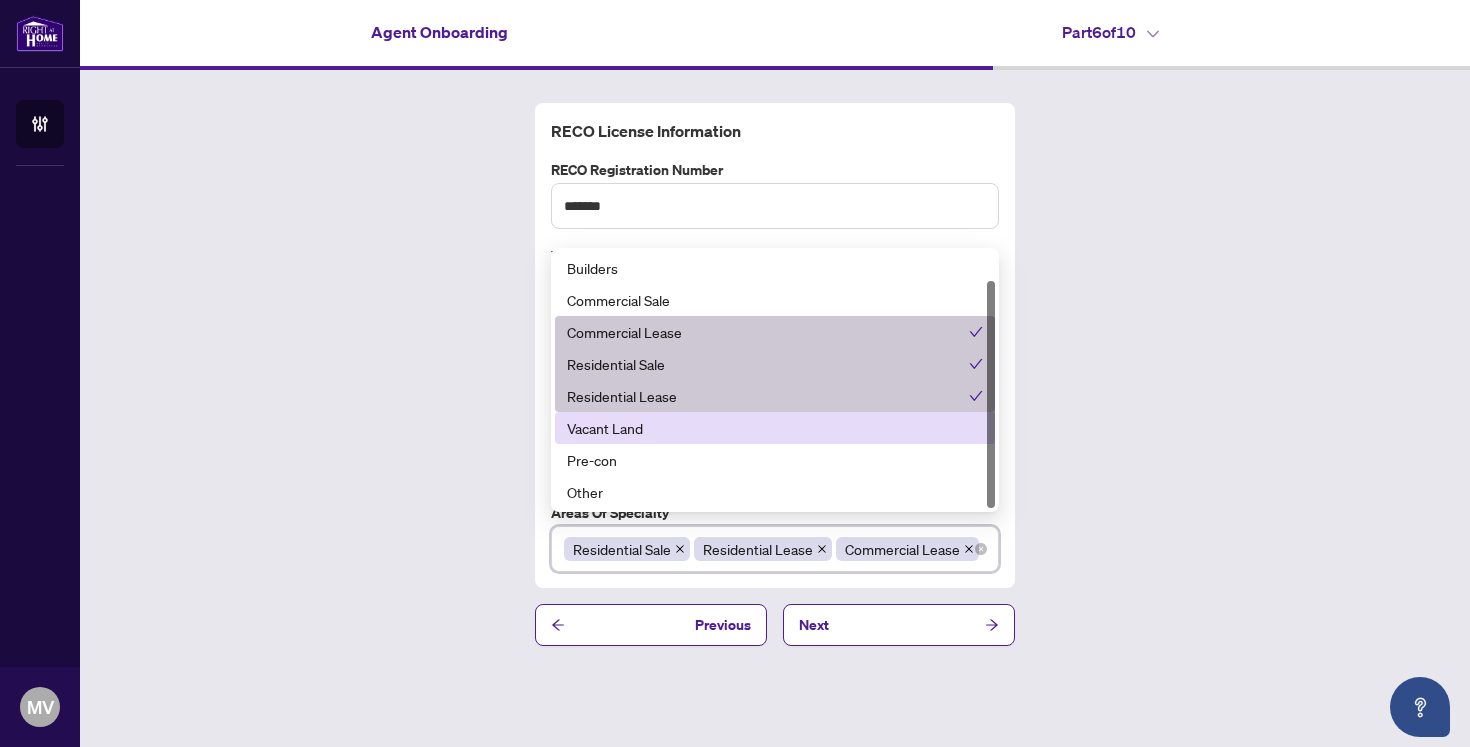 scroll, scrollTop: 7, scrollLeft: 0, axis: vertical 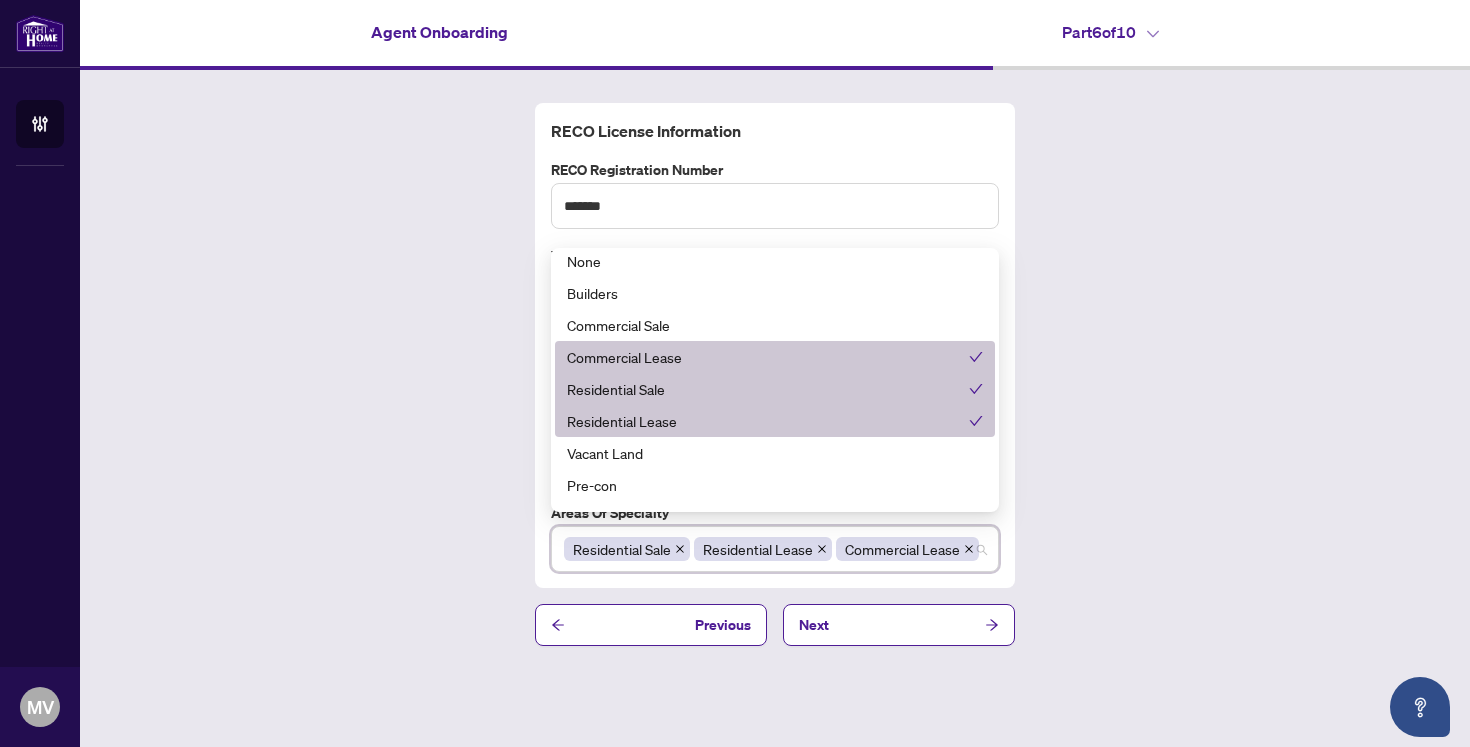 click on "RECO License Information" at bounding box center (775, 131) 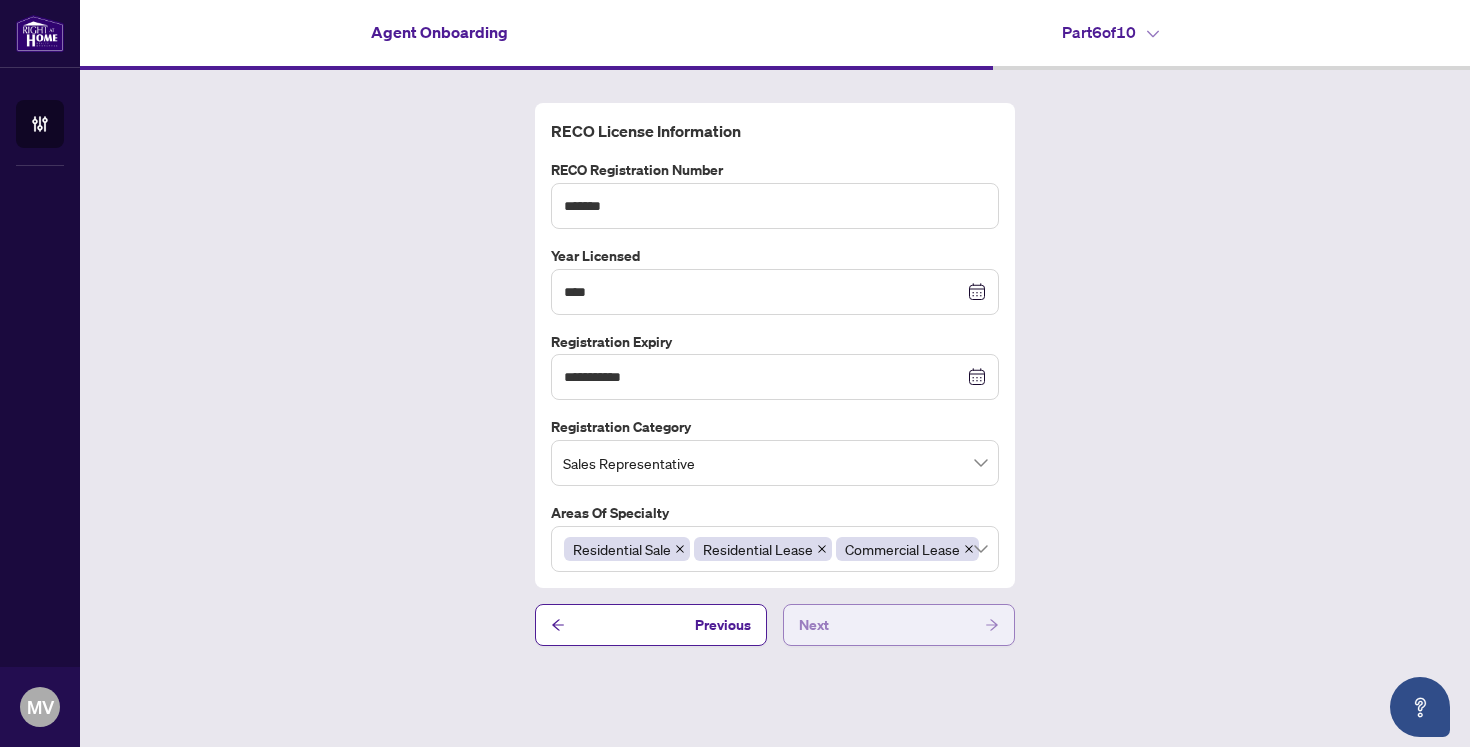 click 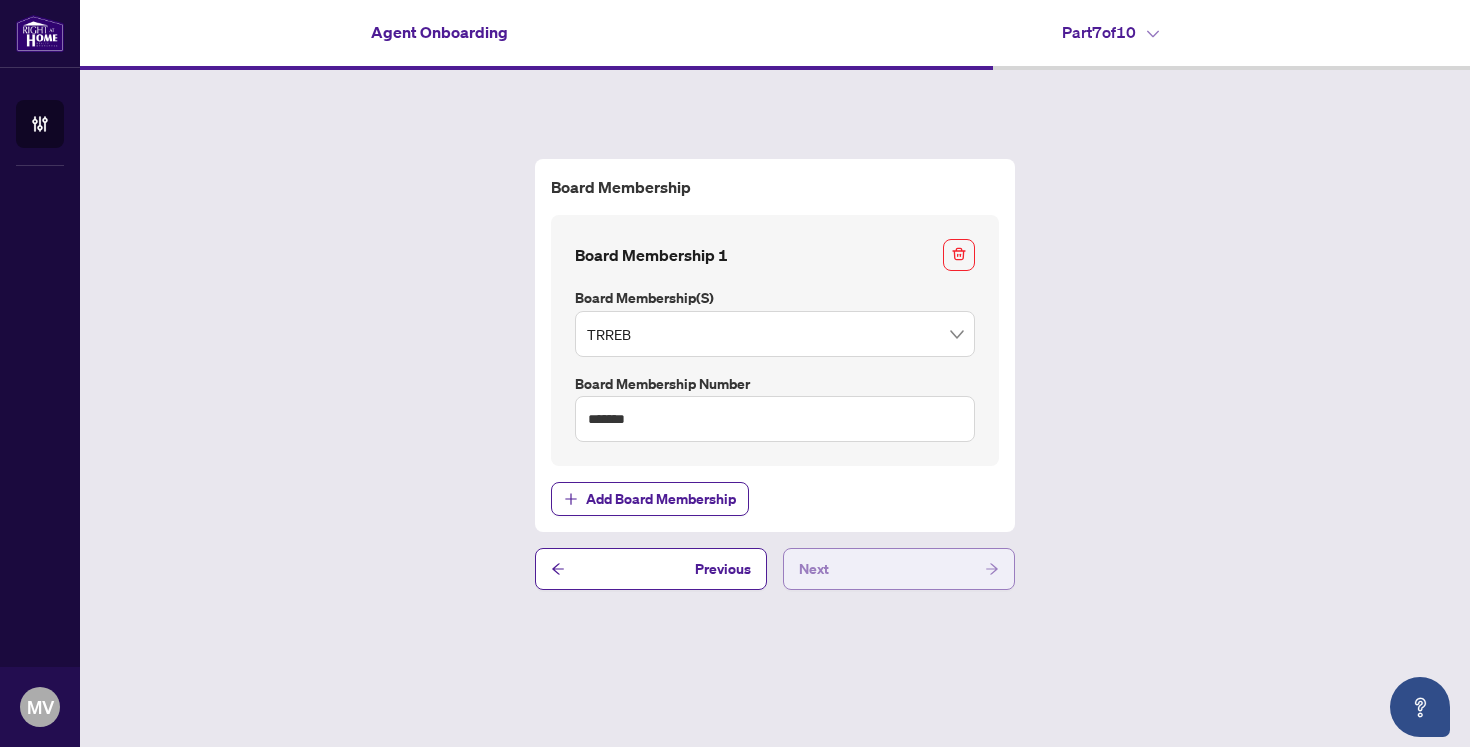 click 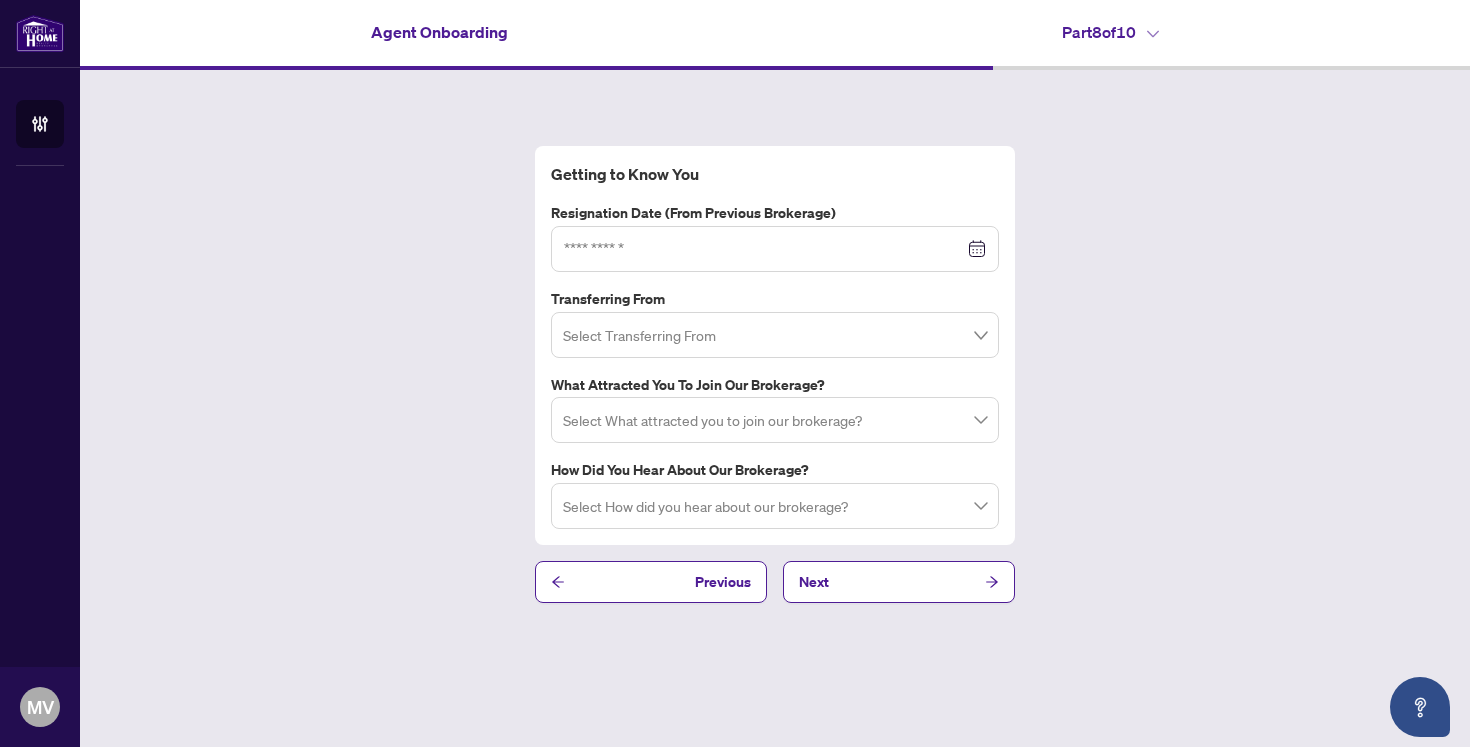 click at bounding box center (775, 249) 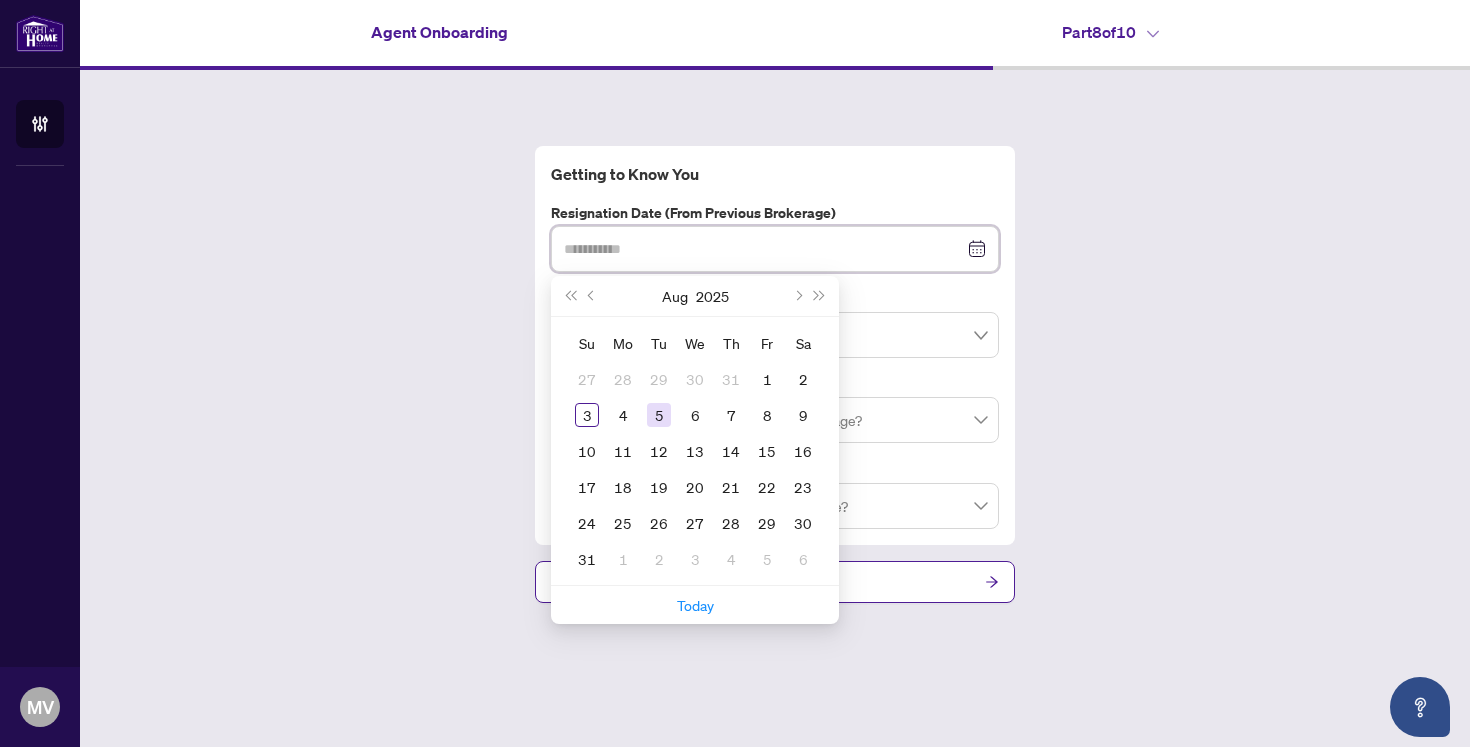 type on "**********" 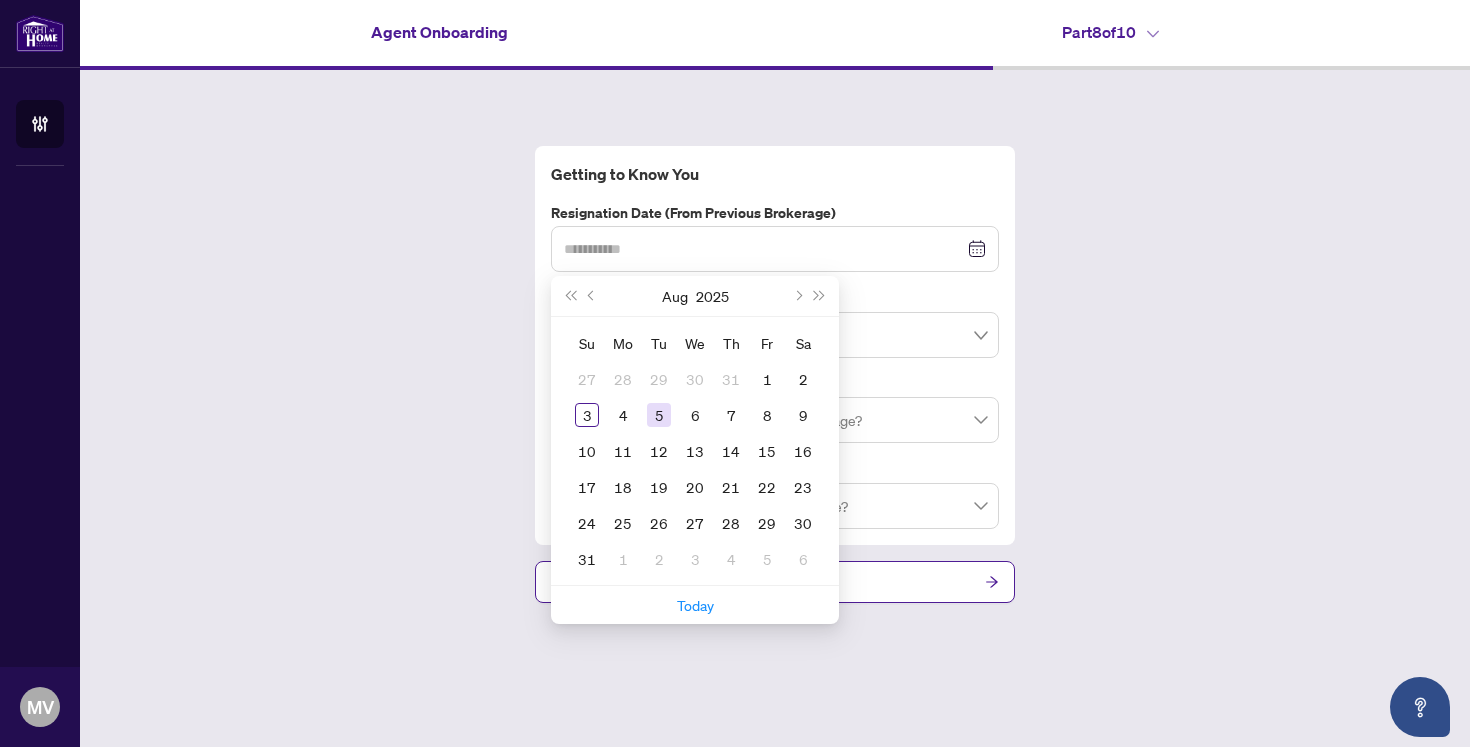 click on "5" at bounding box center (659, 415) 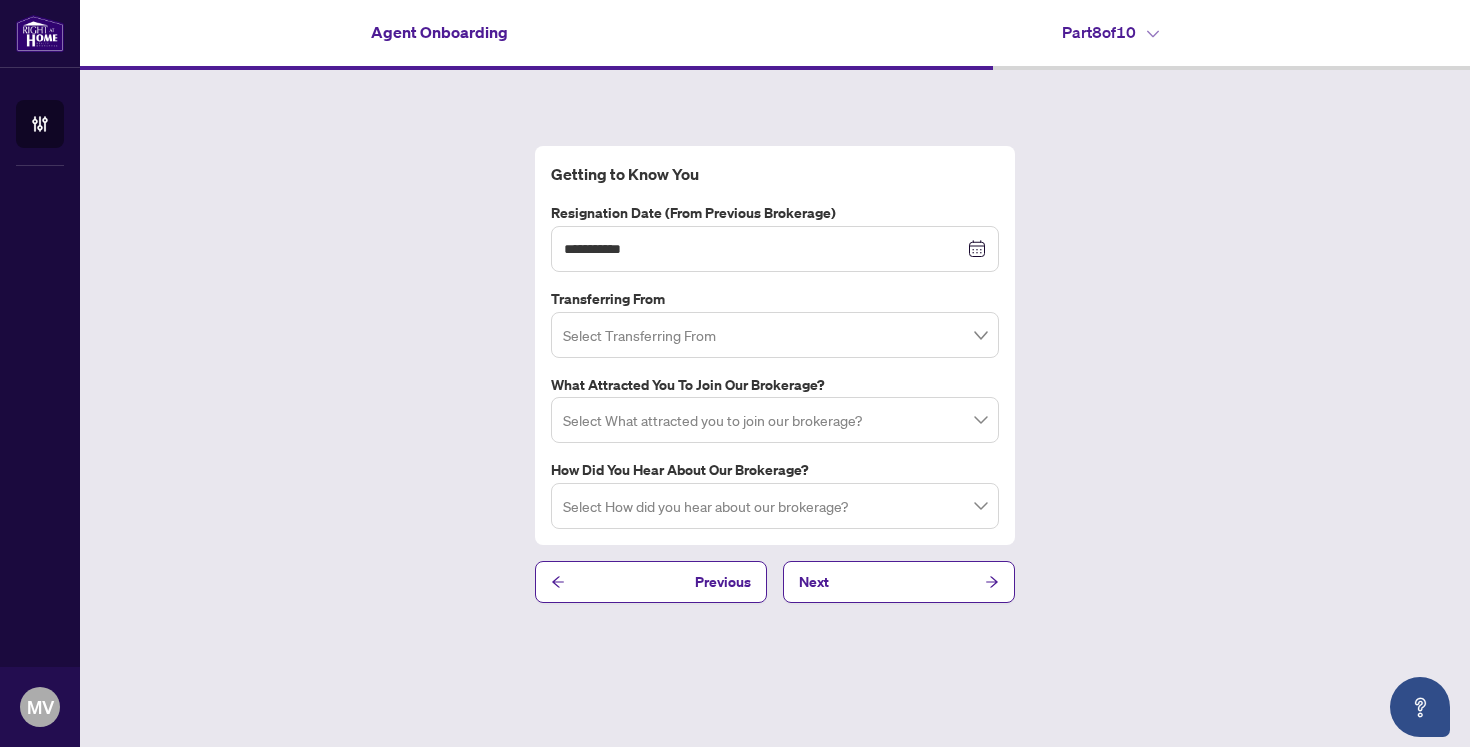 click at bounding box center [775, 335] 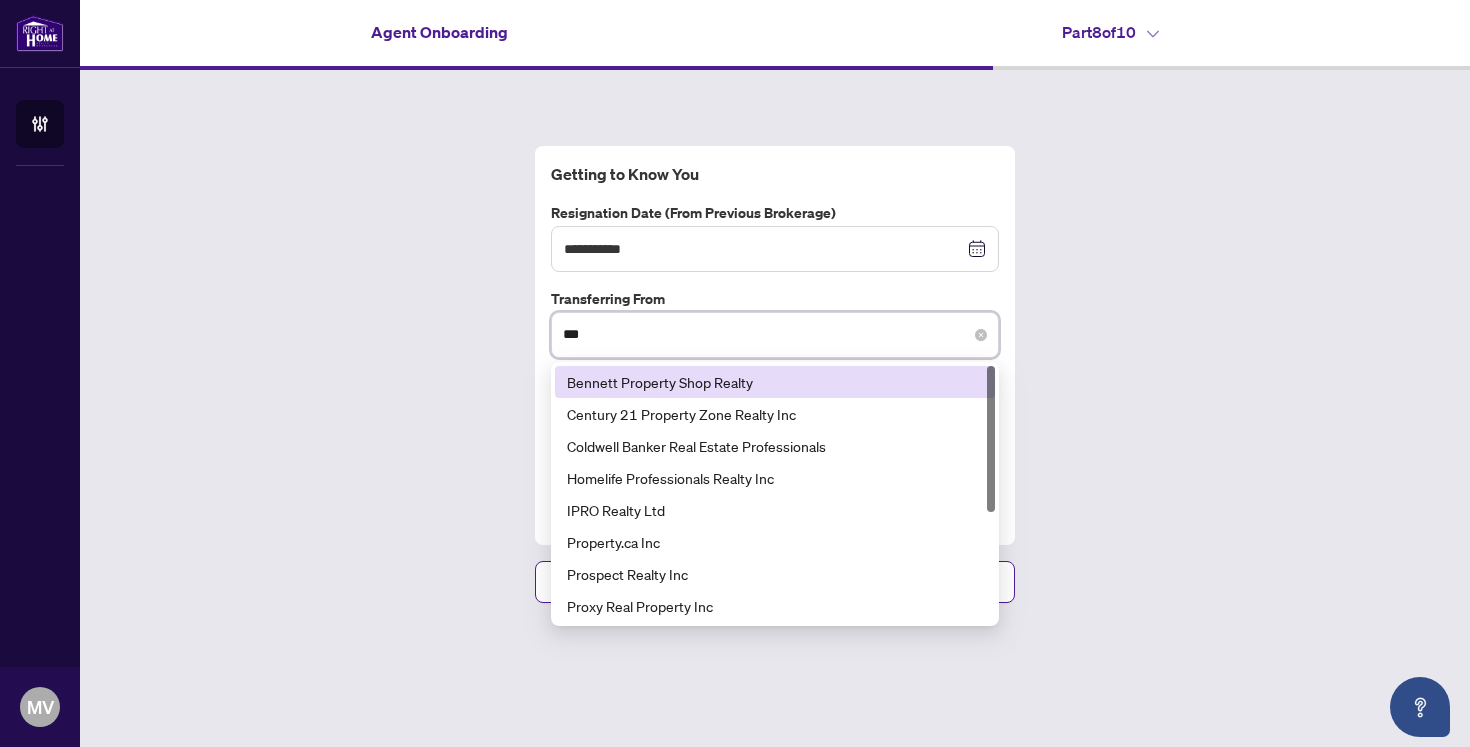 type on "****" 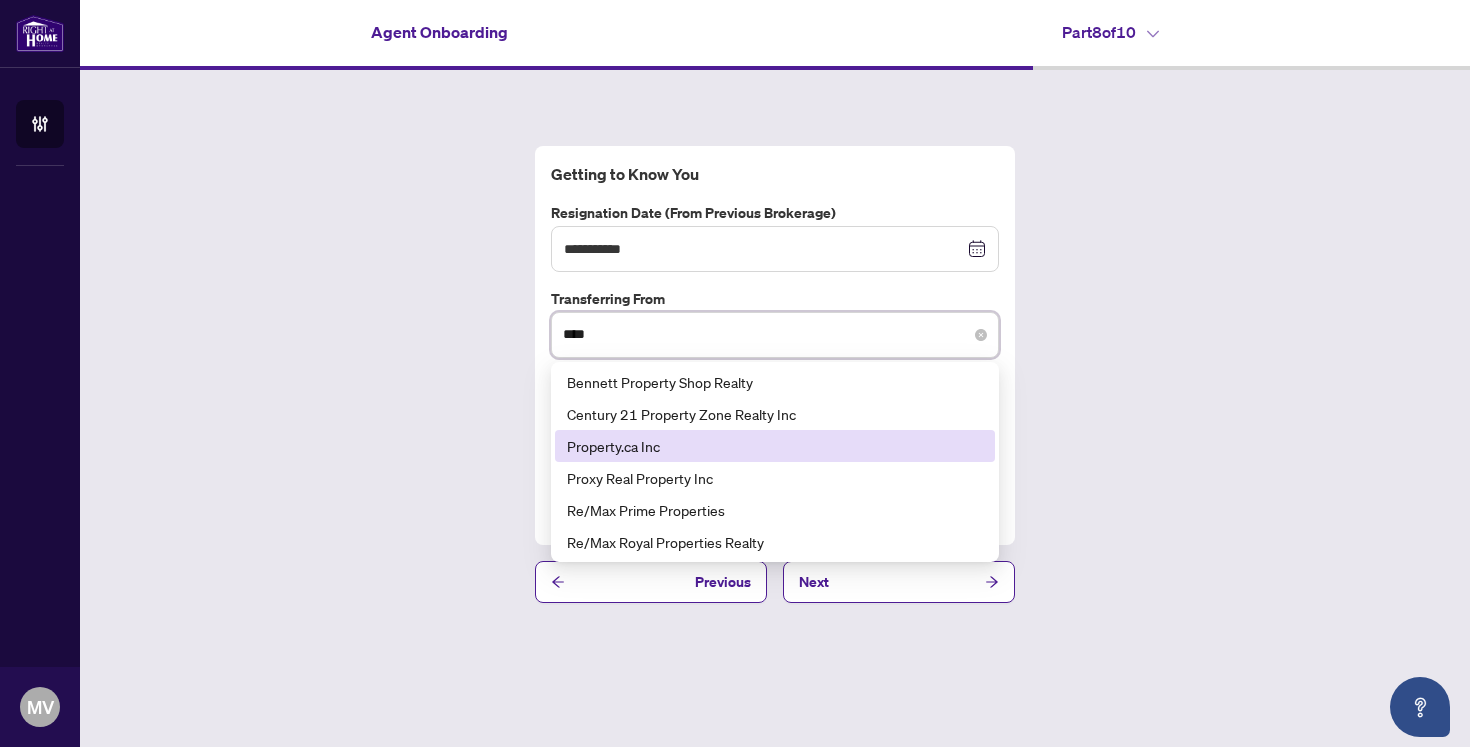click on "Property.ca Inc" at bounding box center [775, 446] 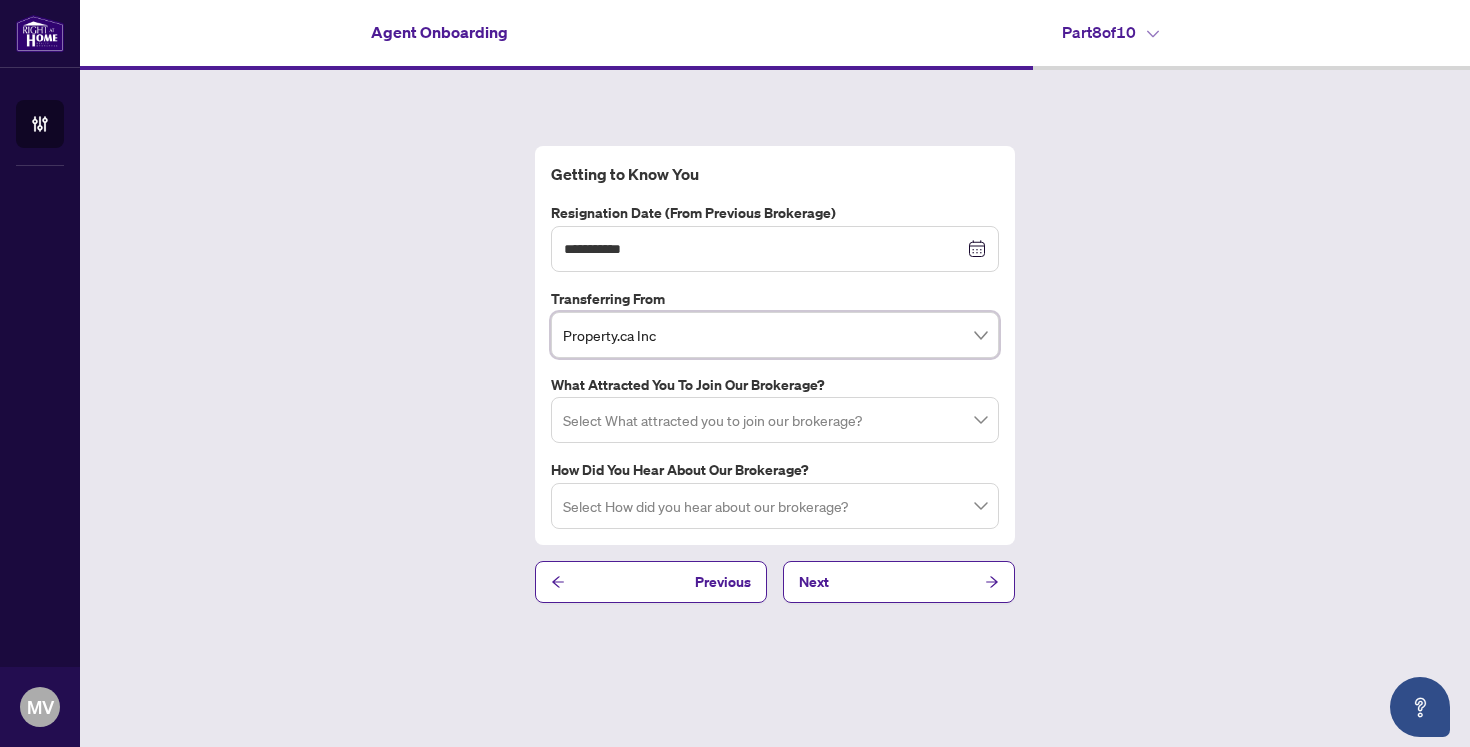 click at bounding box center (775, 420) 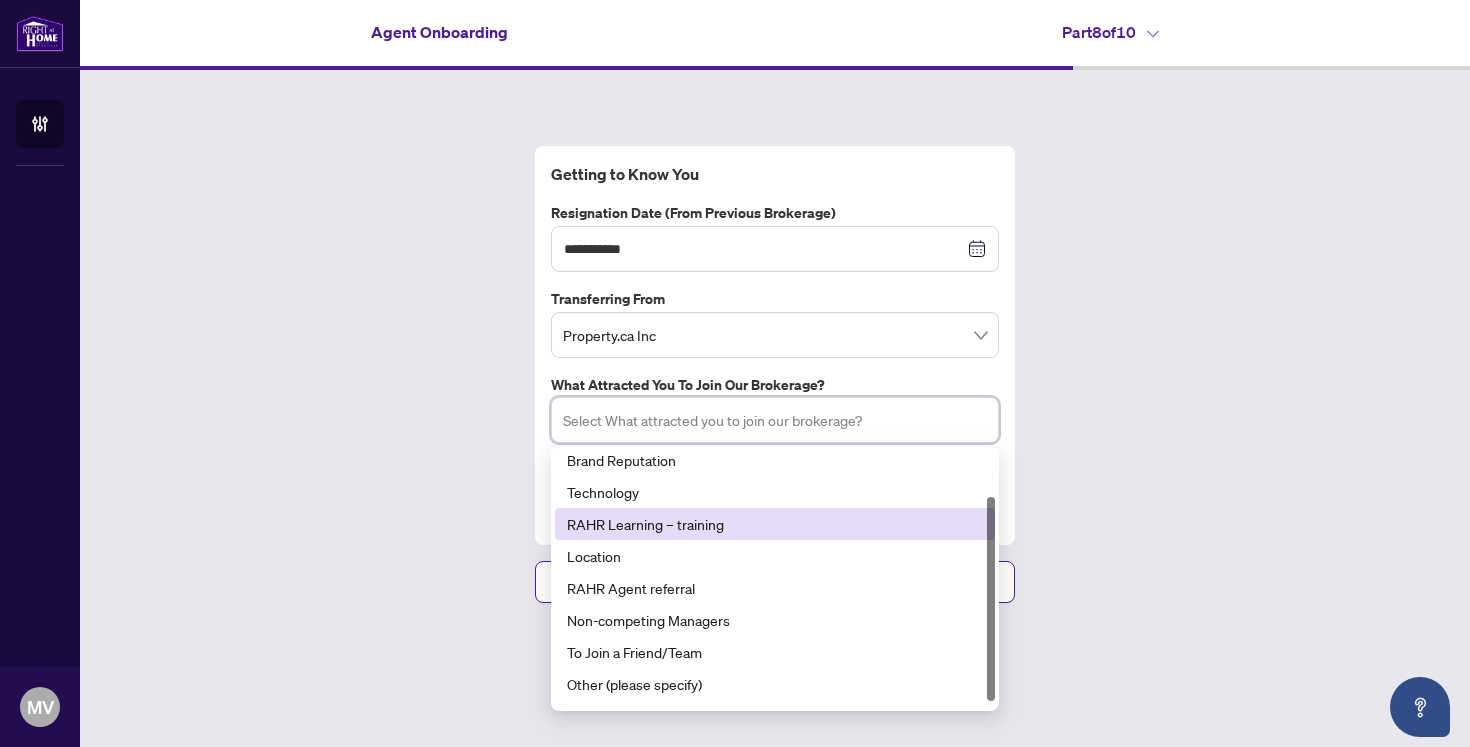 scroll, scrollTop: 64, scrollLeft: 0, axis: vertical 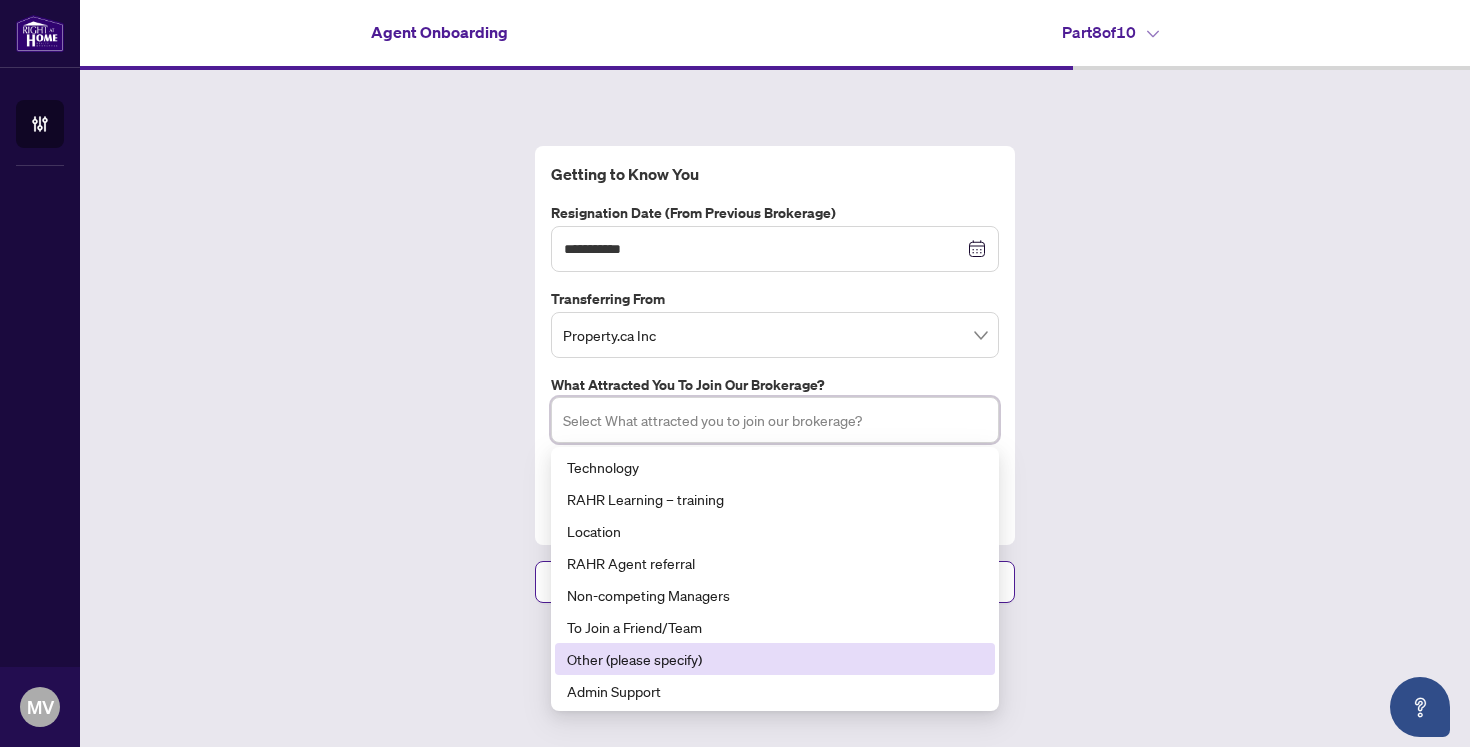 click on "Other (please specify)" at bounding box center (775, 659) 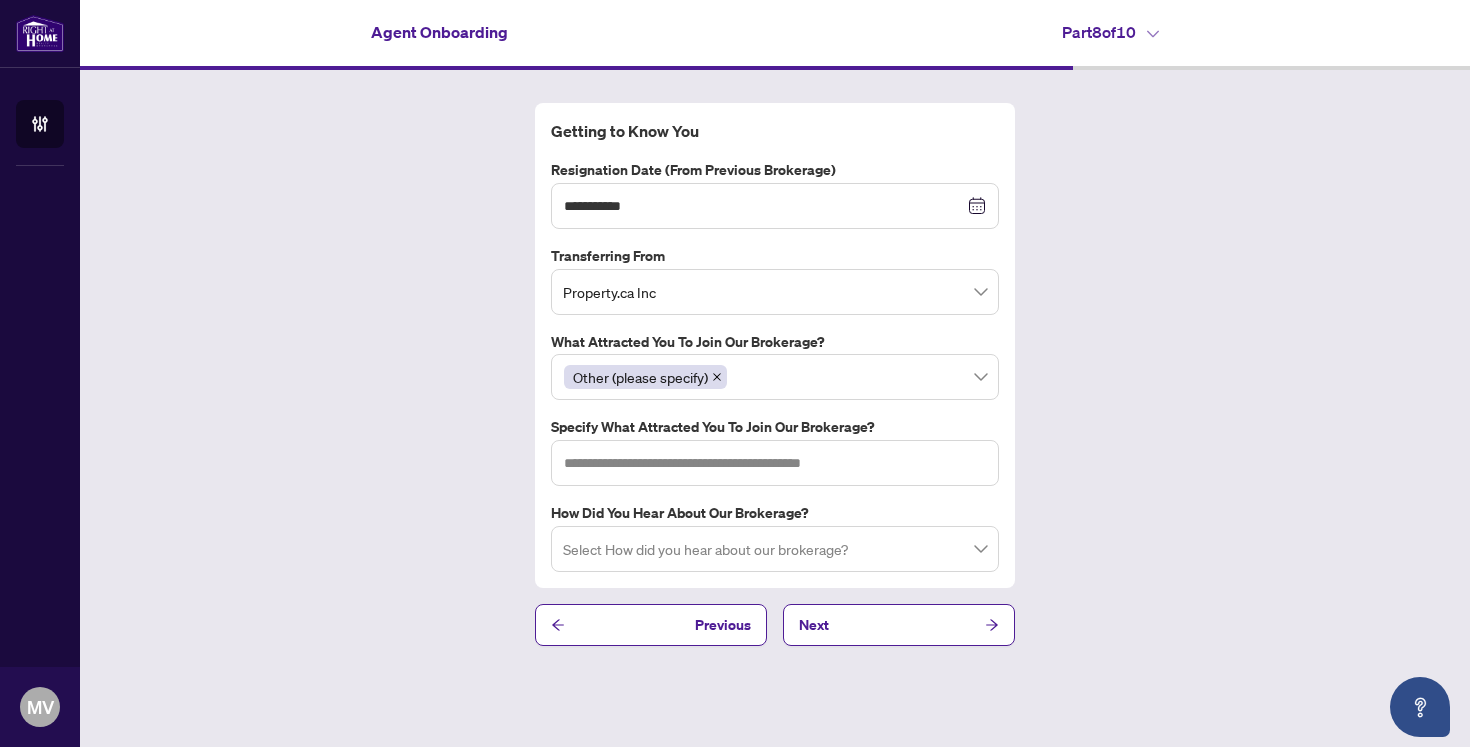 click on "**********" at bounding box center (775, 374) 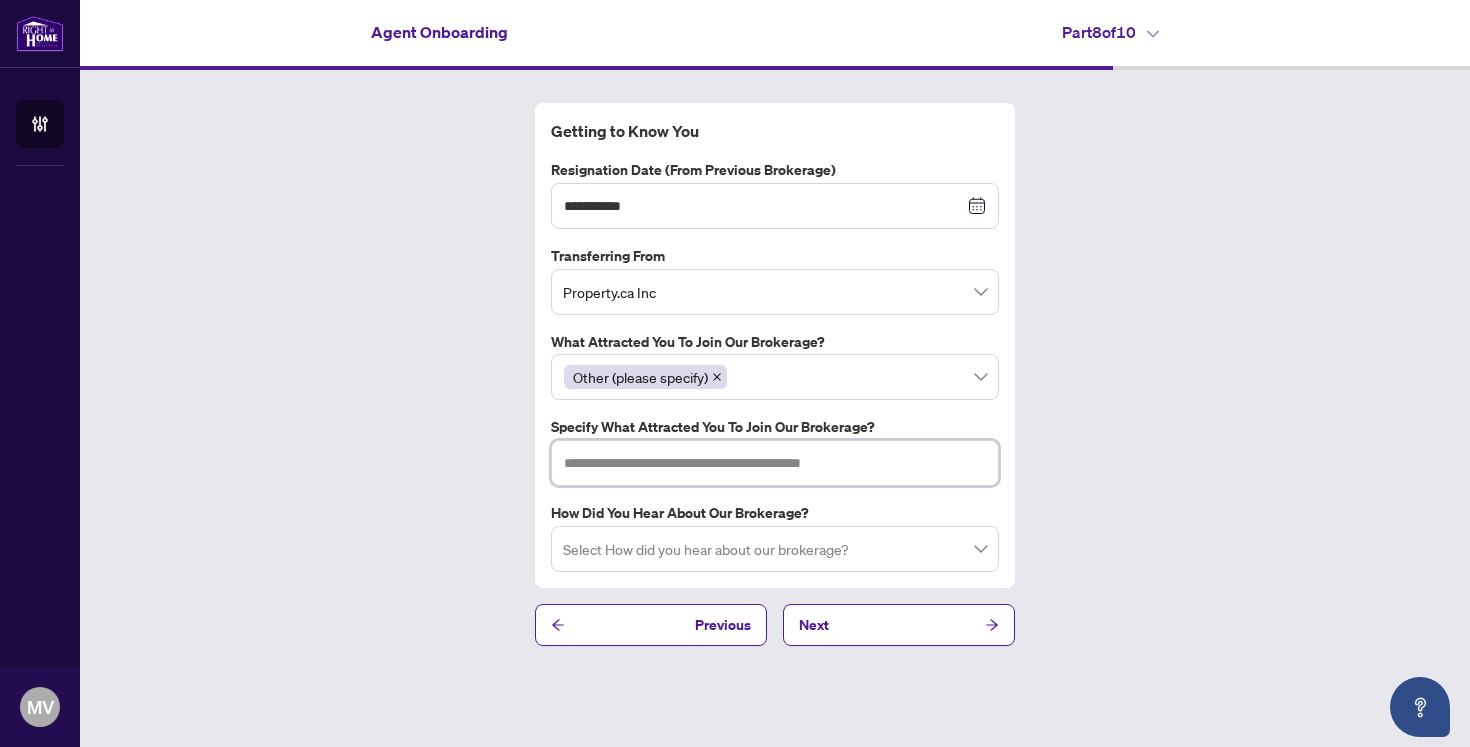 click at bounding box center [775, 463] 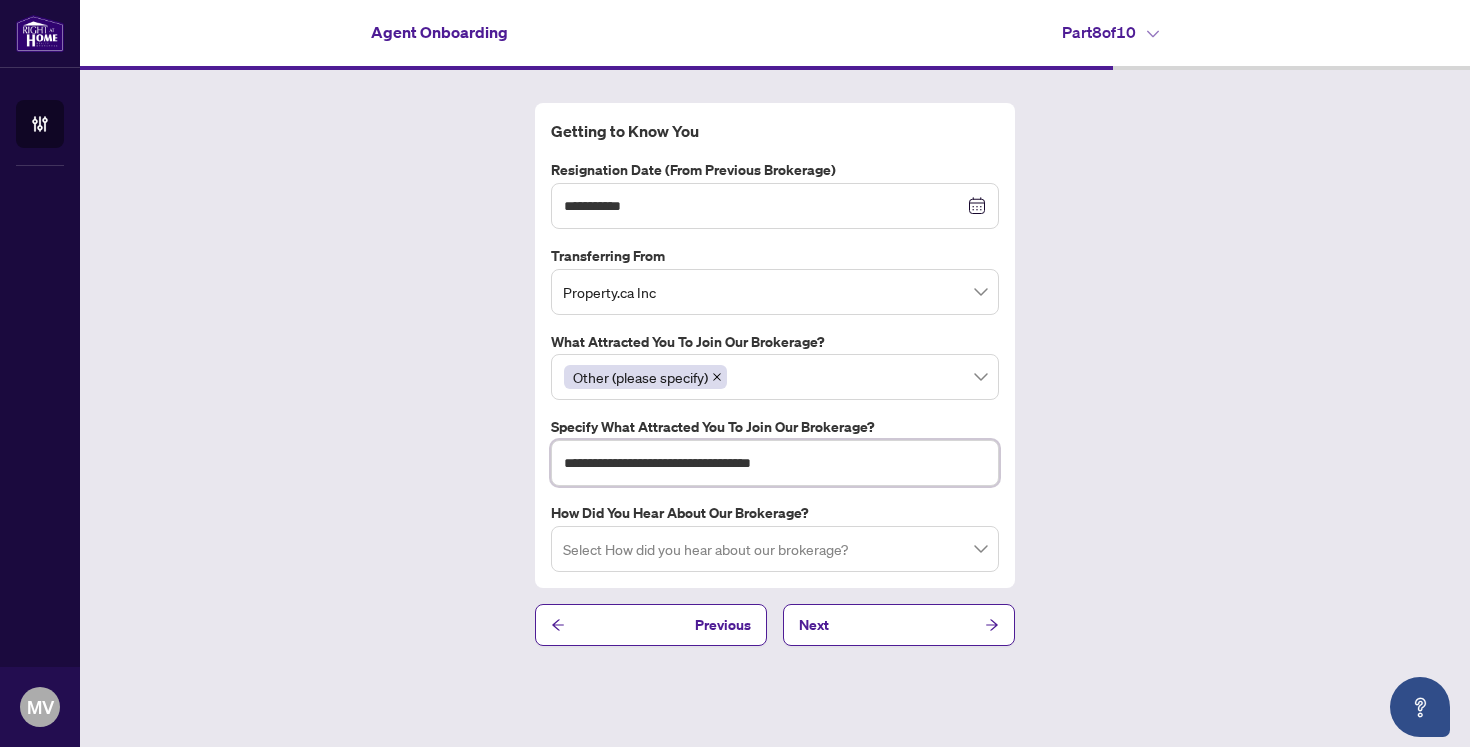click on "**********" at bounding box center (775, 463) 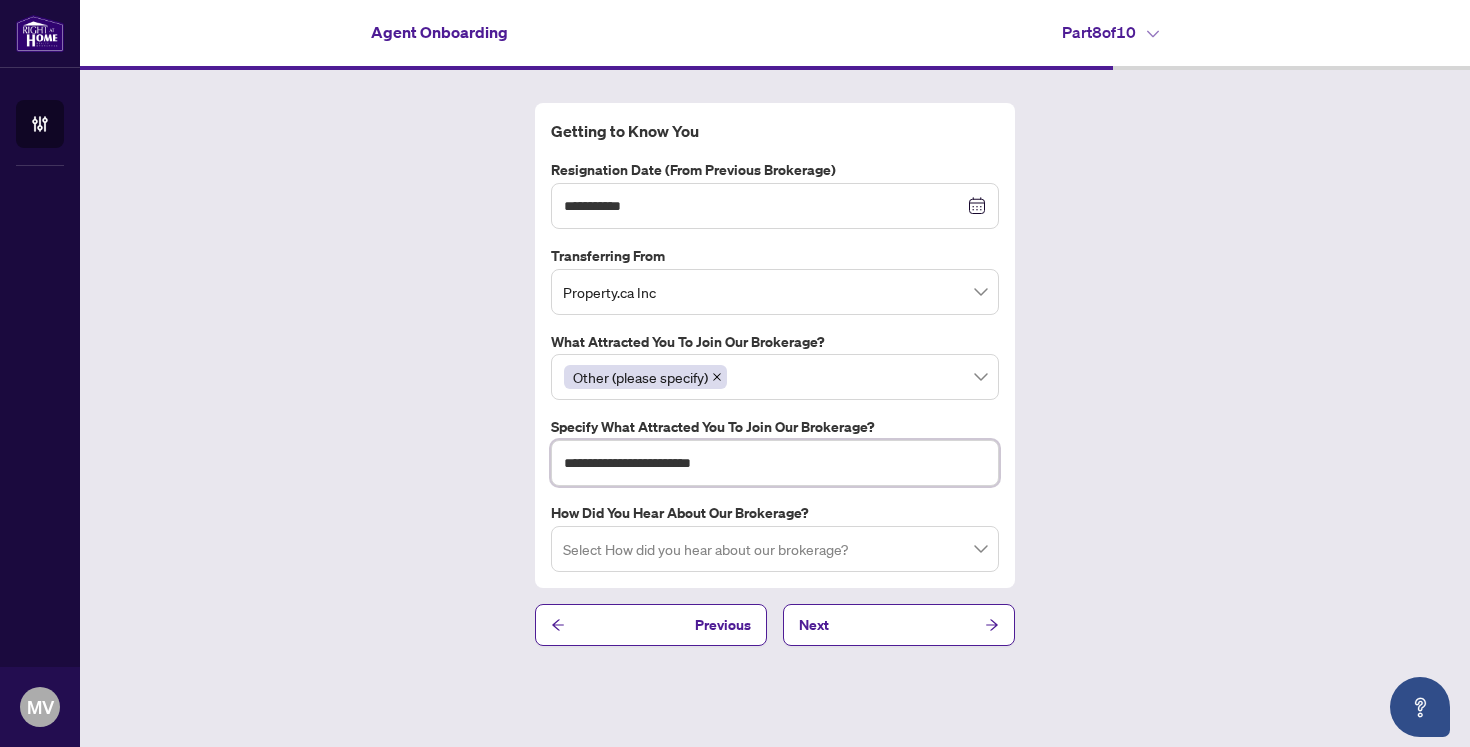click on "**********" at bounding box center (775, 463) 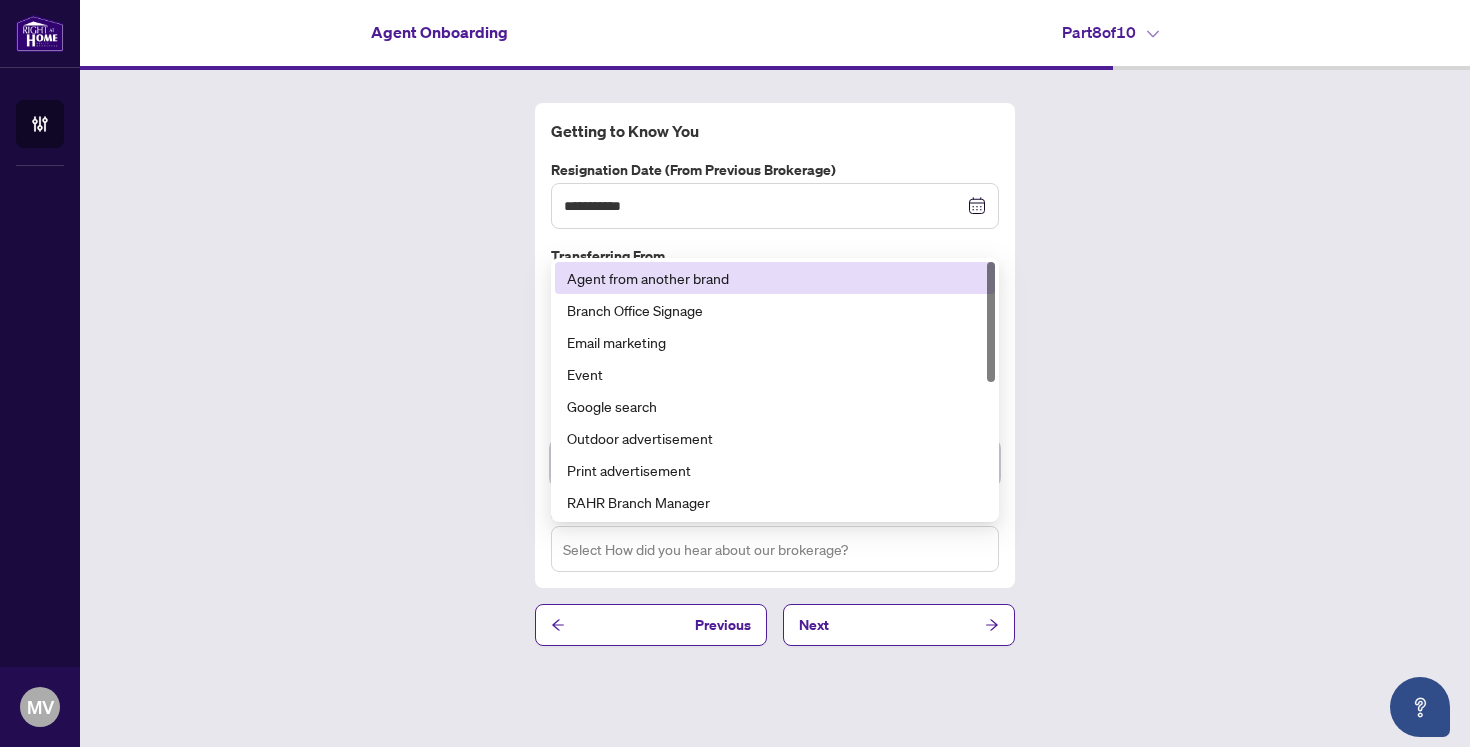 click at bounding box center [775, 549] 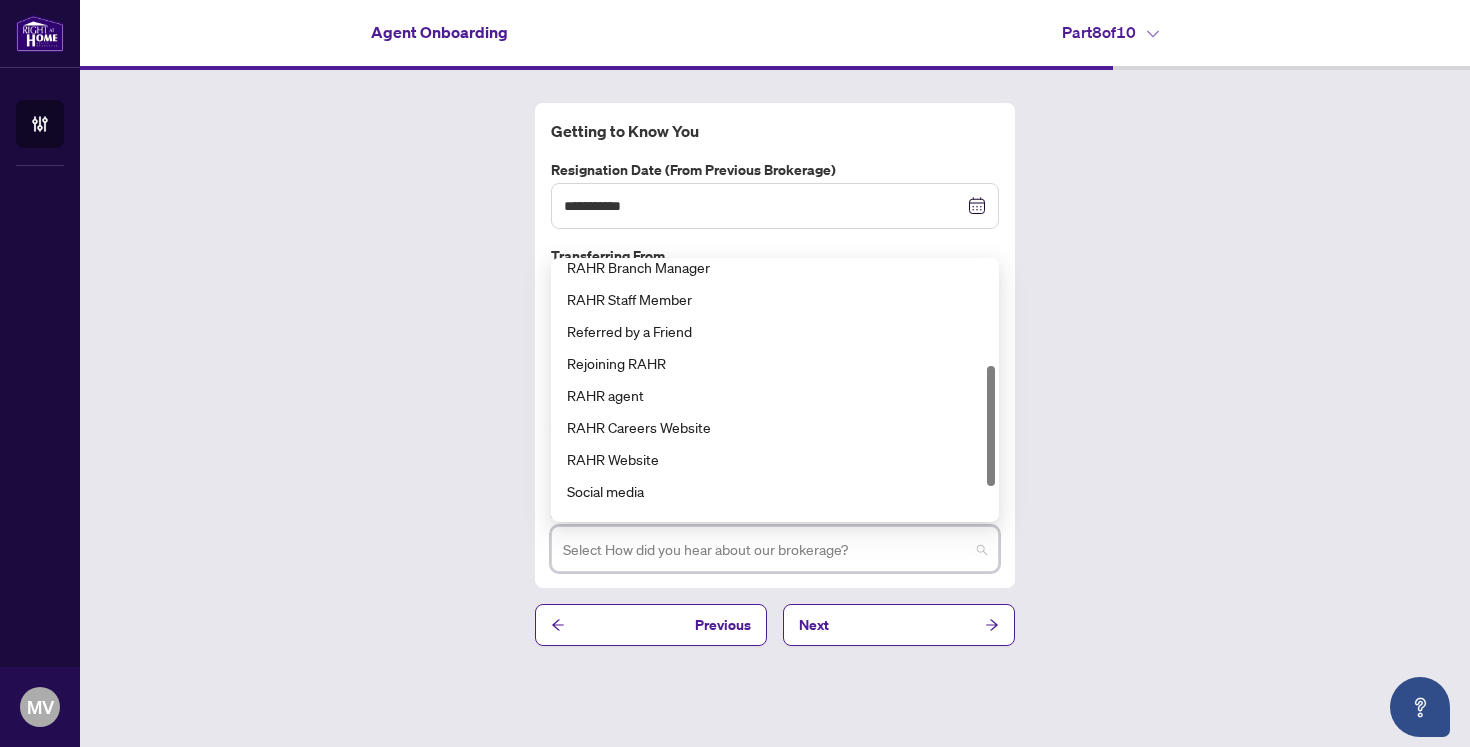 scroll, scrollTop: 237, scrollLeft: 0, axis: vertical 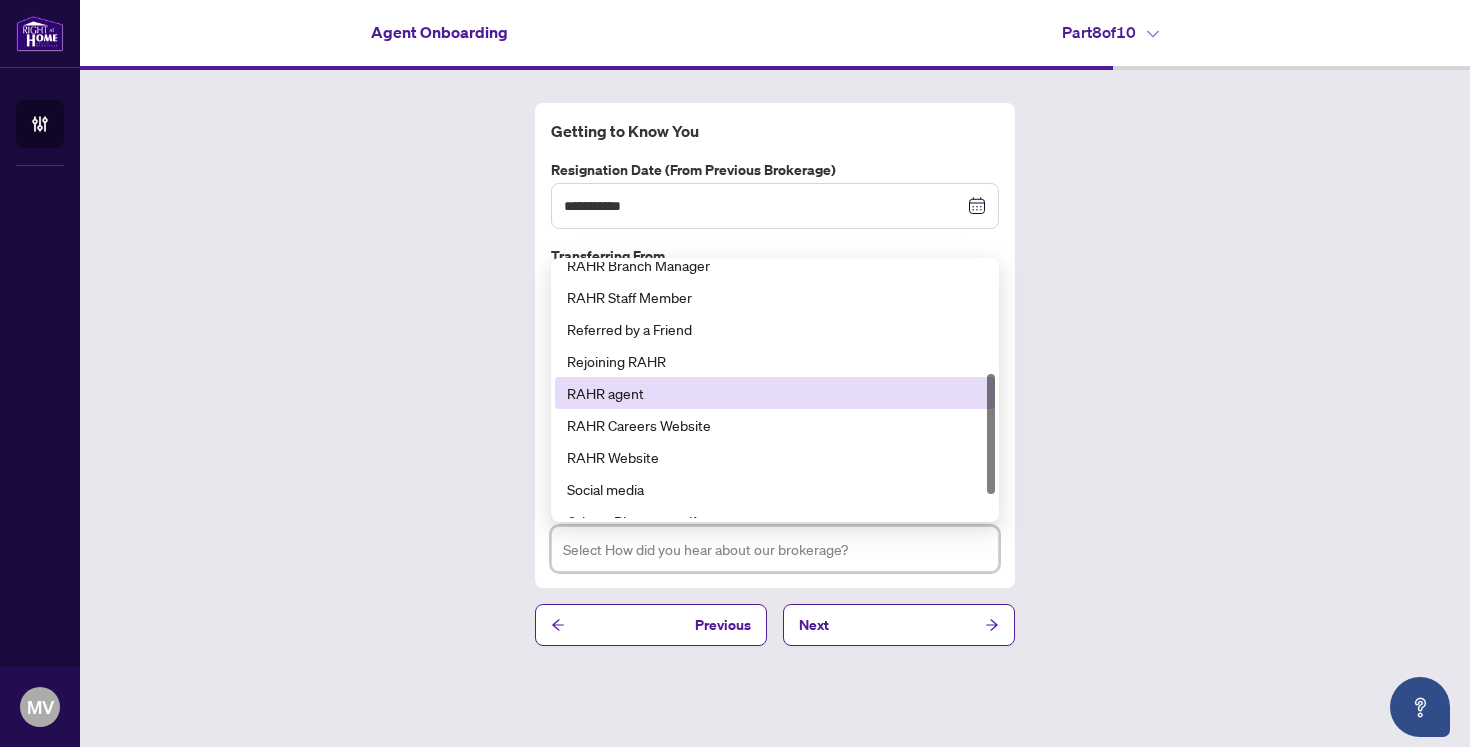 click on "RAHR agent" at bounding box center (775, 393) 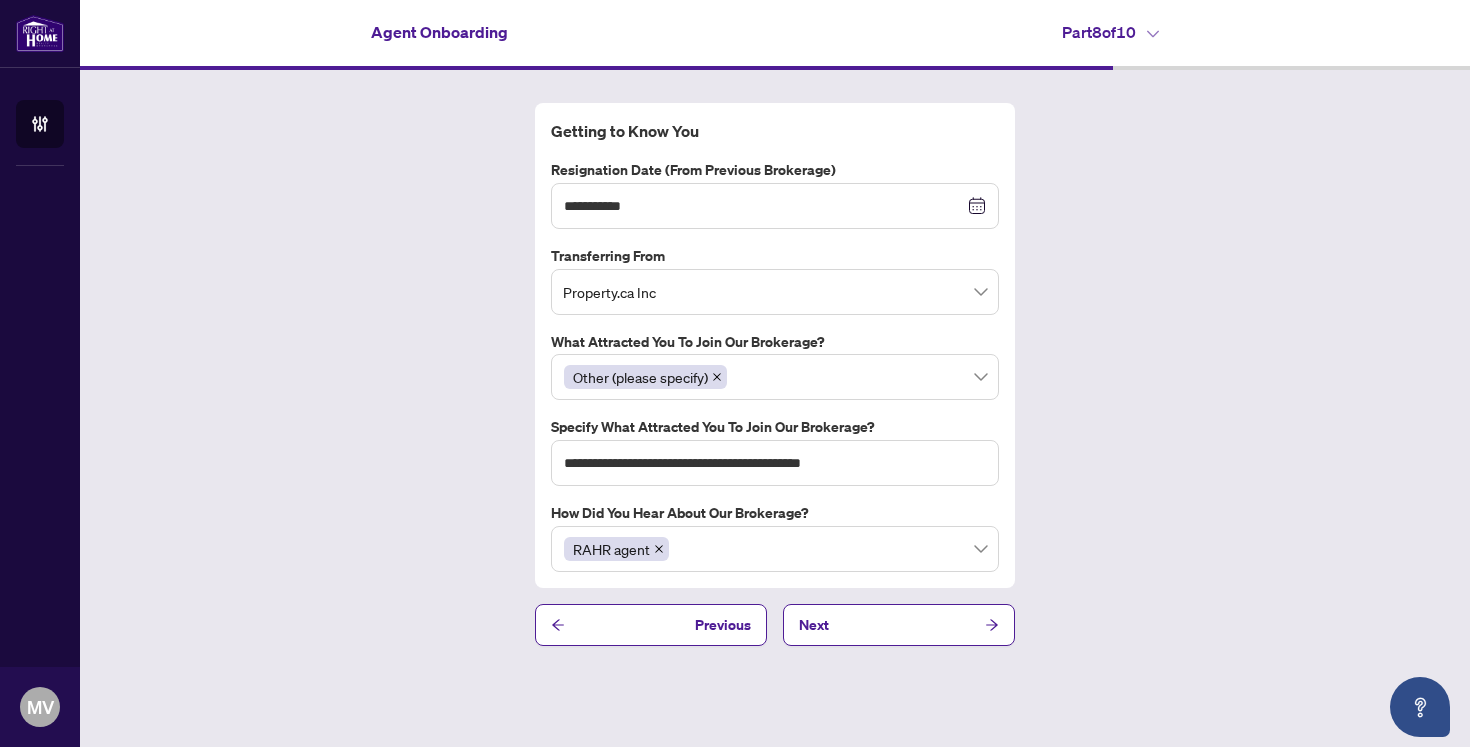 click on "**********" at bounding box center (775, 374) 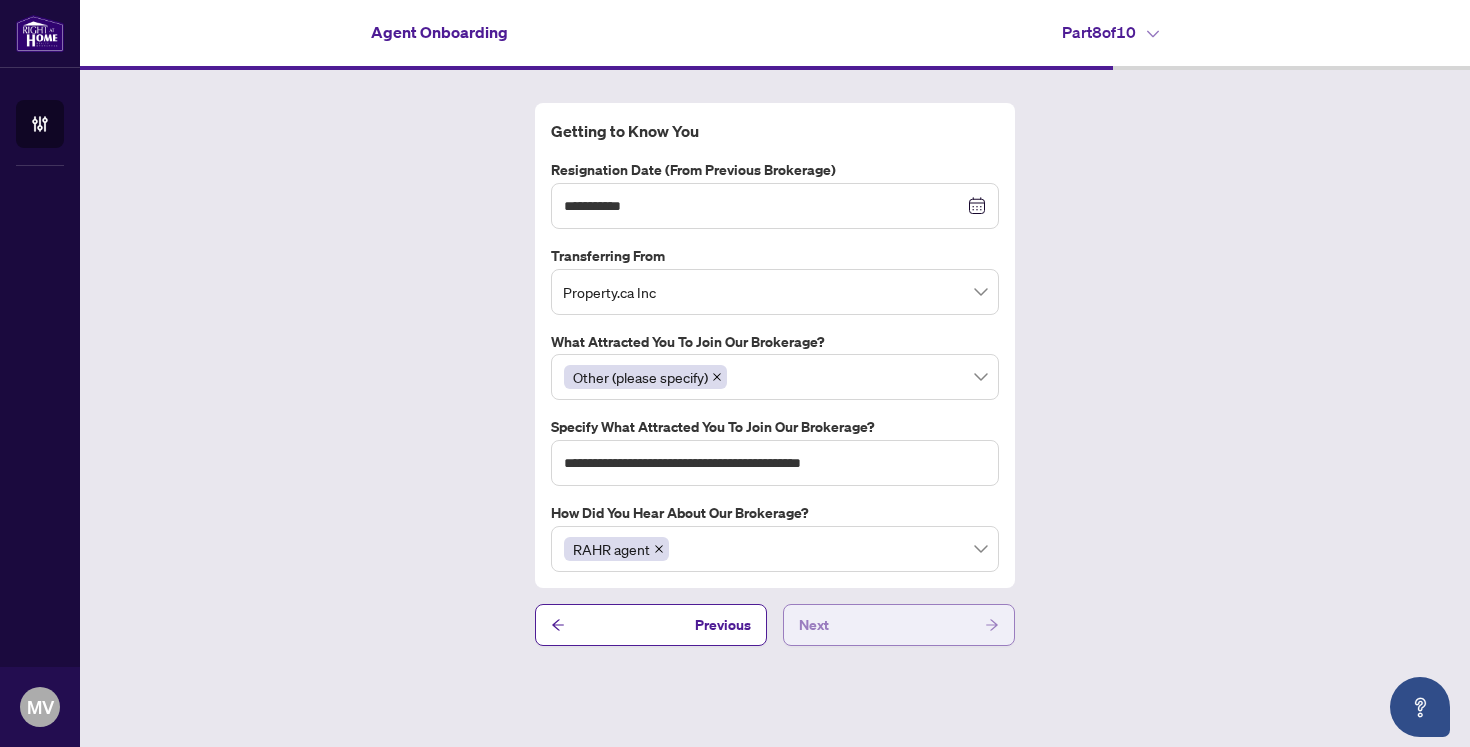 click 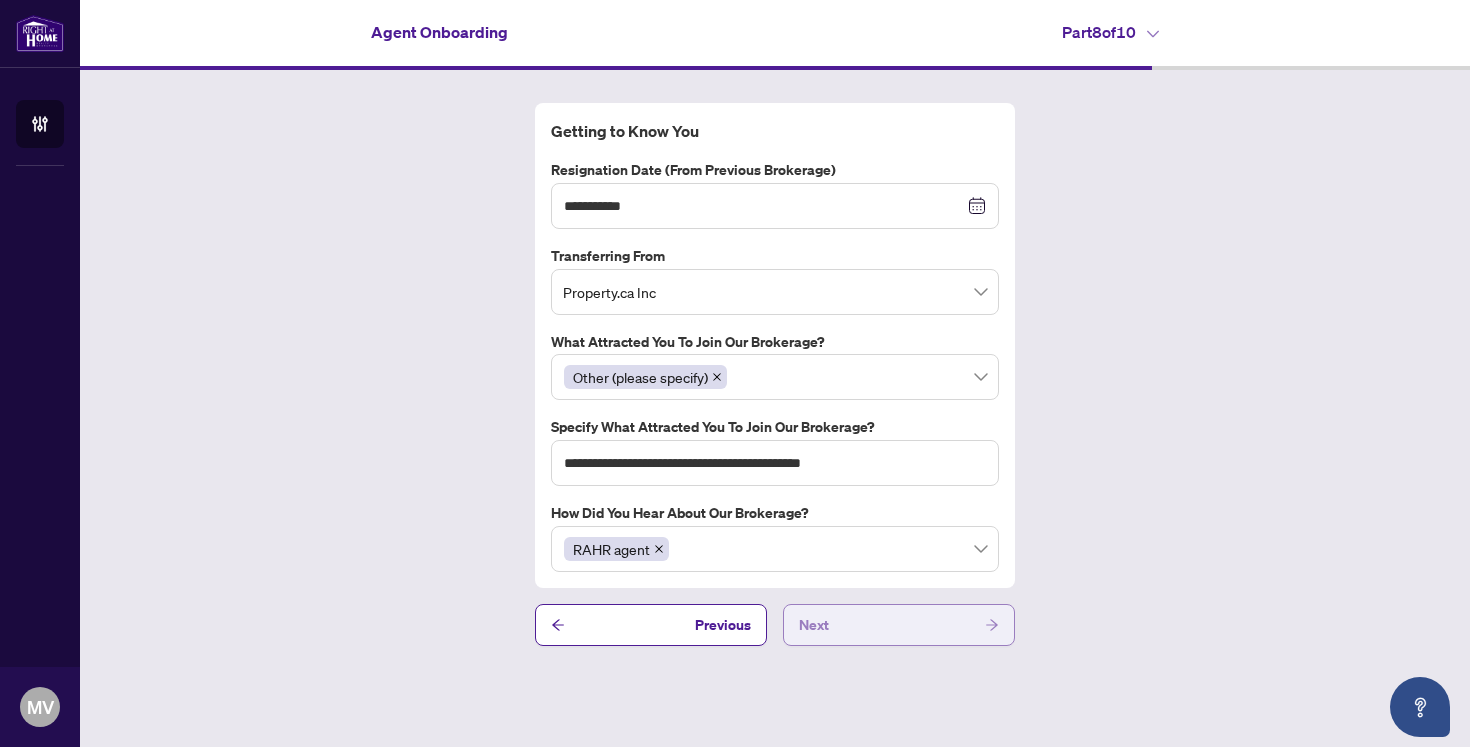 click on "Next" at bounding box center [899, 625] 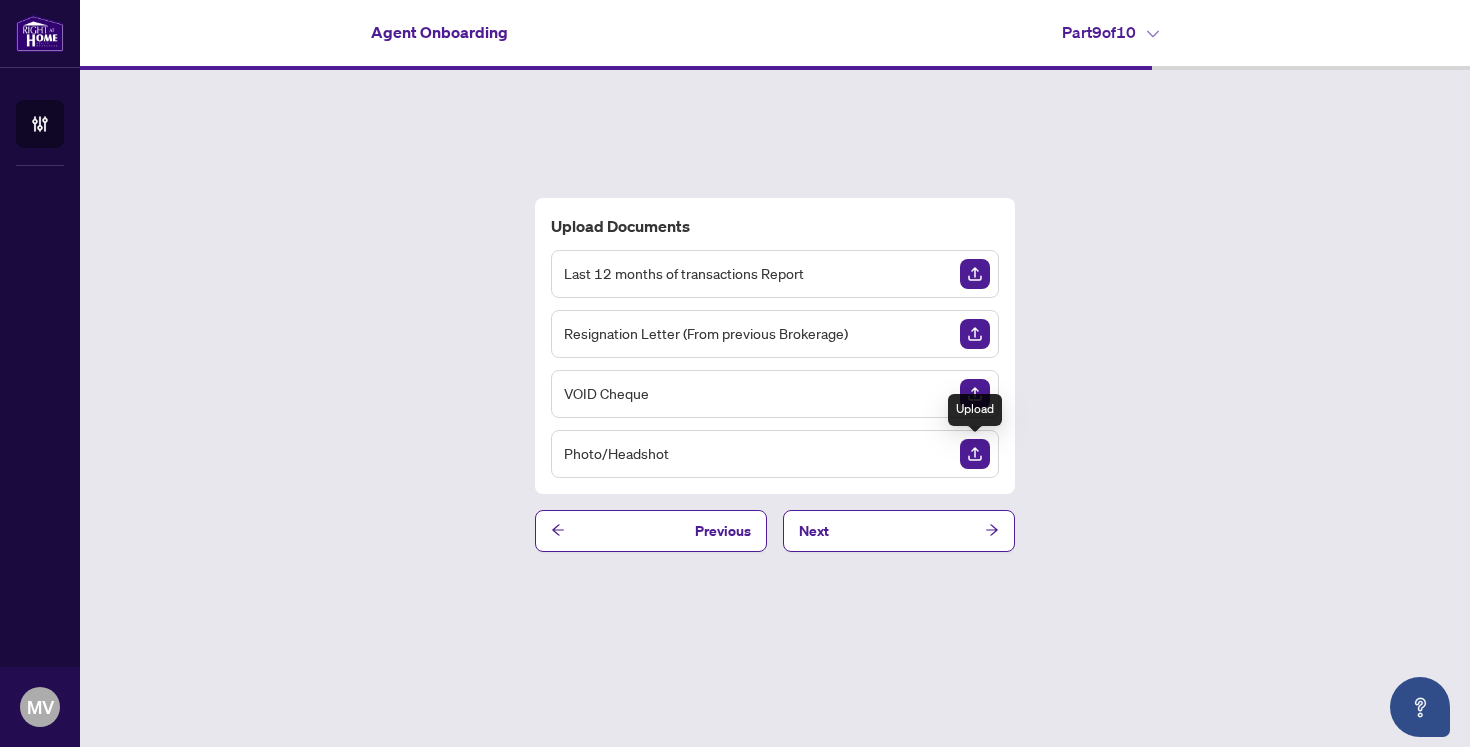 click at bounding box center (975, 454) 